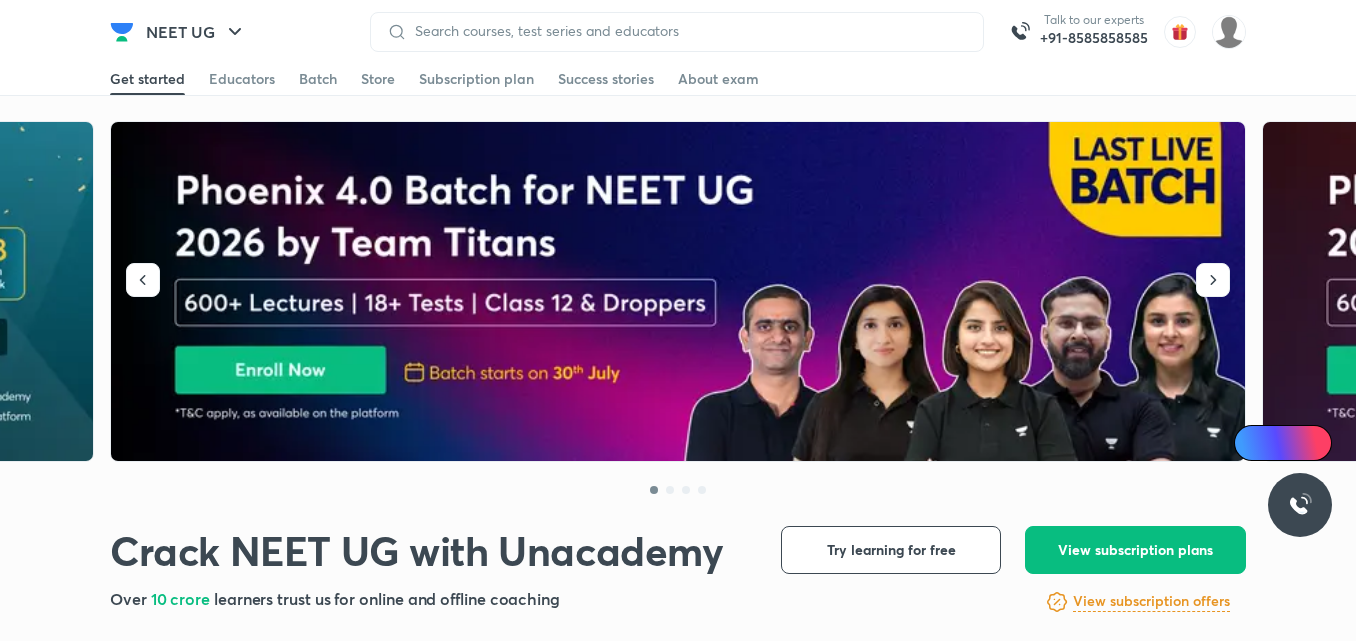scroll, scrollTop: 0, scrollLeft: 0, axis: both 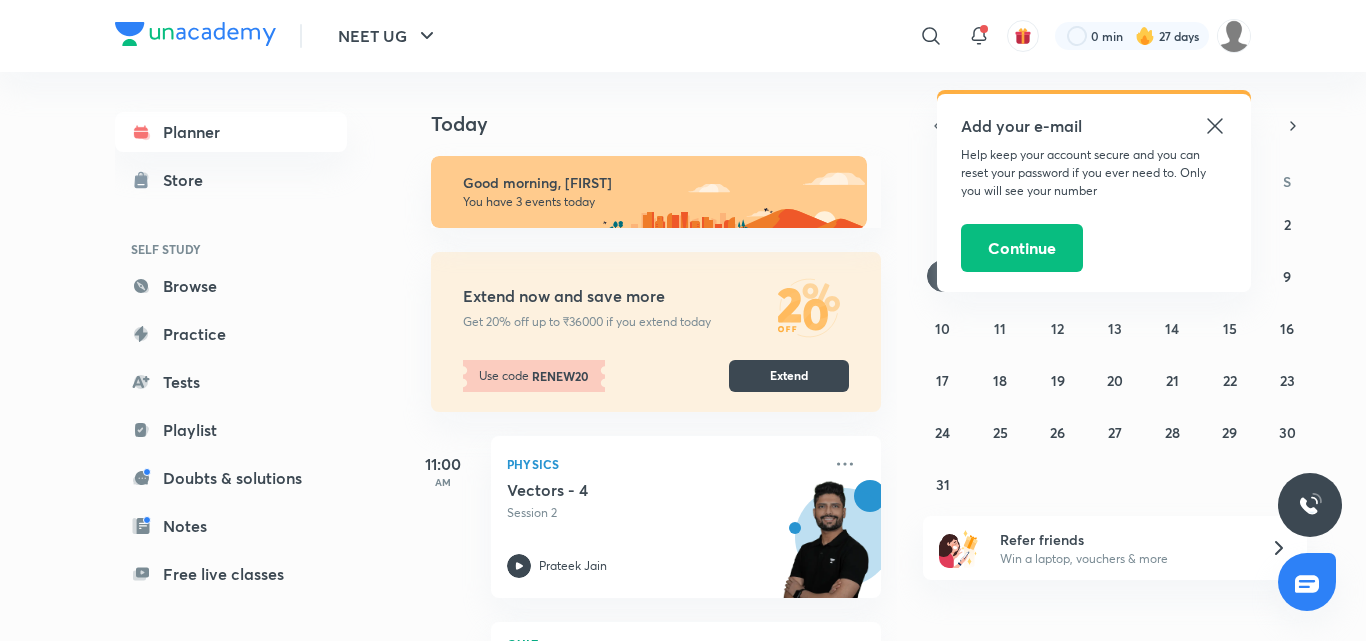 click 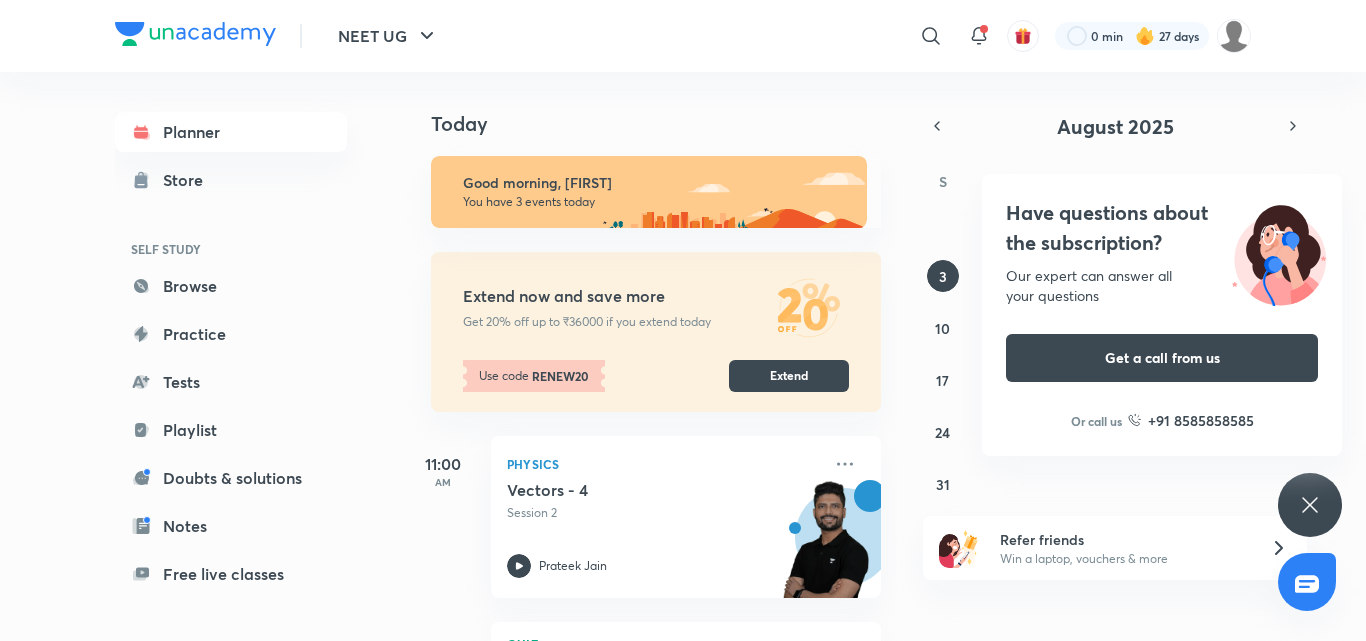 click on "August 2025 S M T W T F S 27 28 29 30 31 1 2 3 4 5 6 7 8 9 10 11 12 13 14 15 16 17 18 19 20 21 22 23 24 25 26 27 28 29 30 31 1 2 3 4 5 6" at bounding box center (1115, 306) 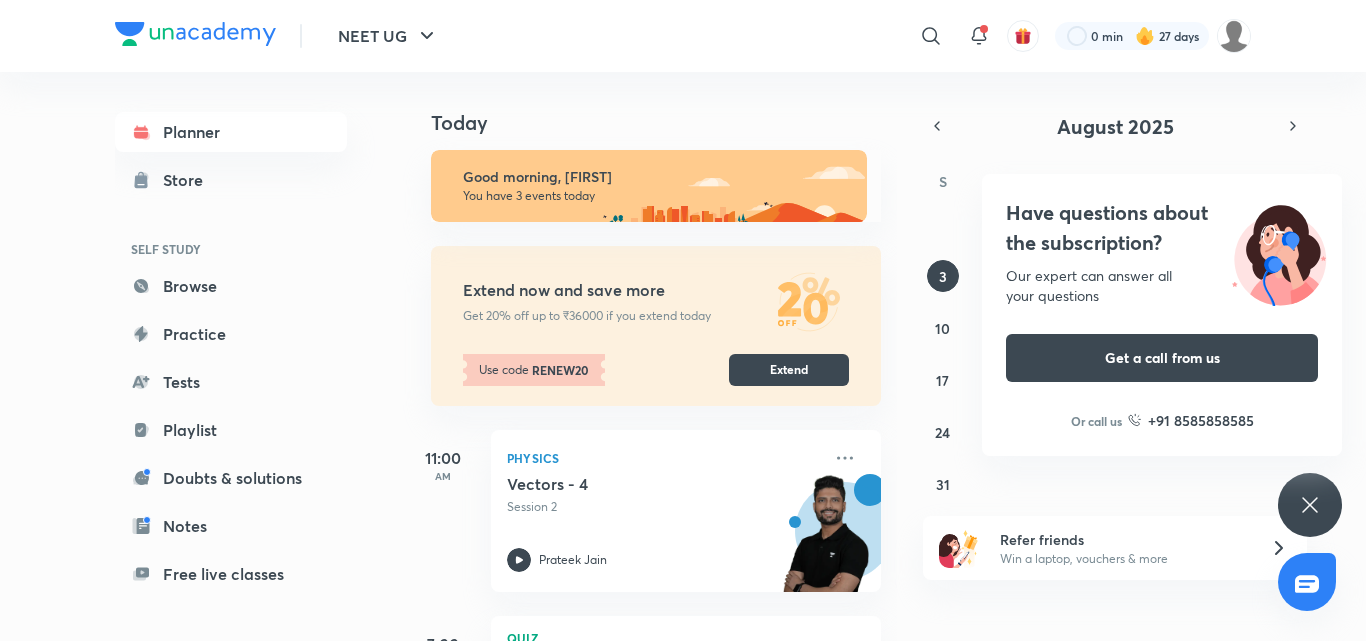 scroll, scrollTop: 0, scrollLeft: 0, axis: both 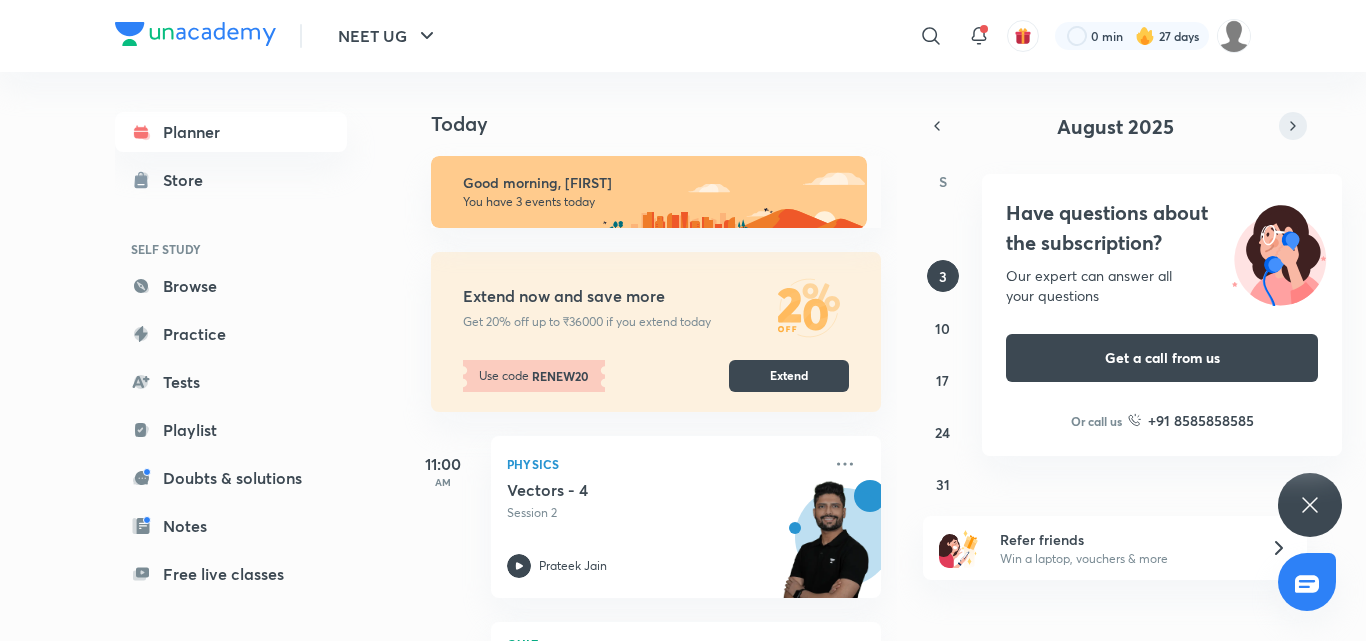 click at bounding box center (1293, 126) 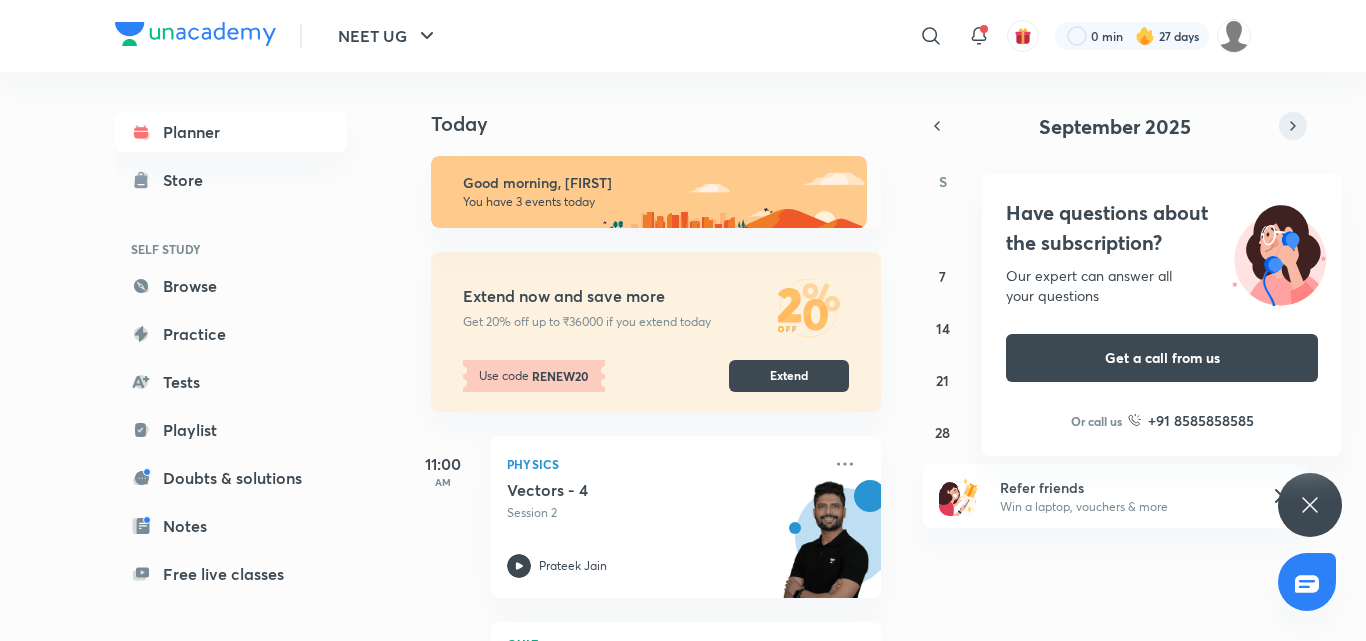 click at bounding box center (1293, 126) 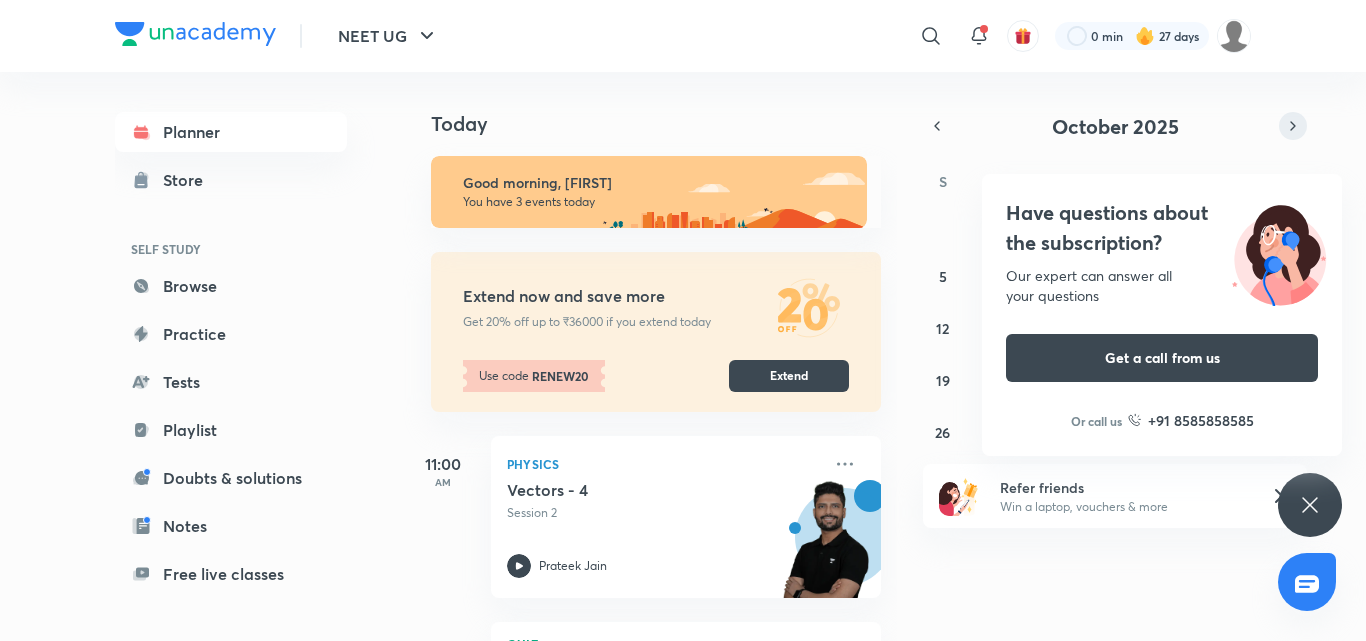 click at bounding box center [1293, 126] 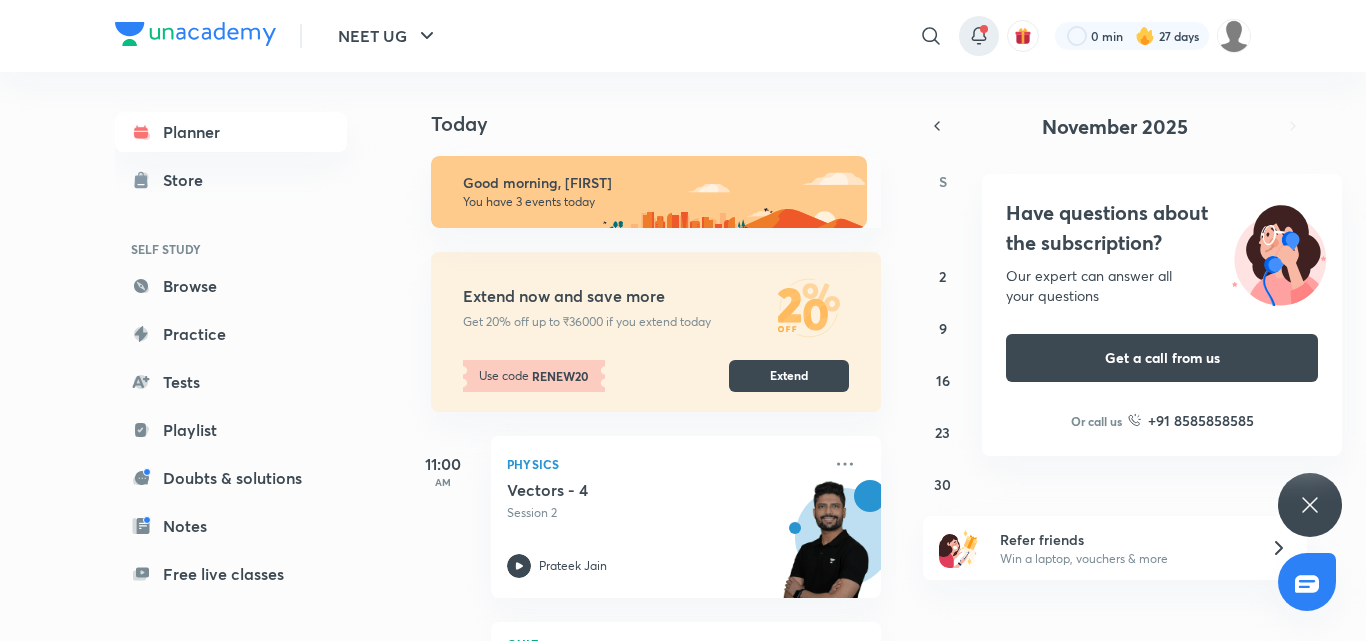 click 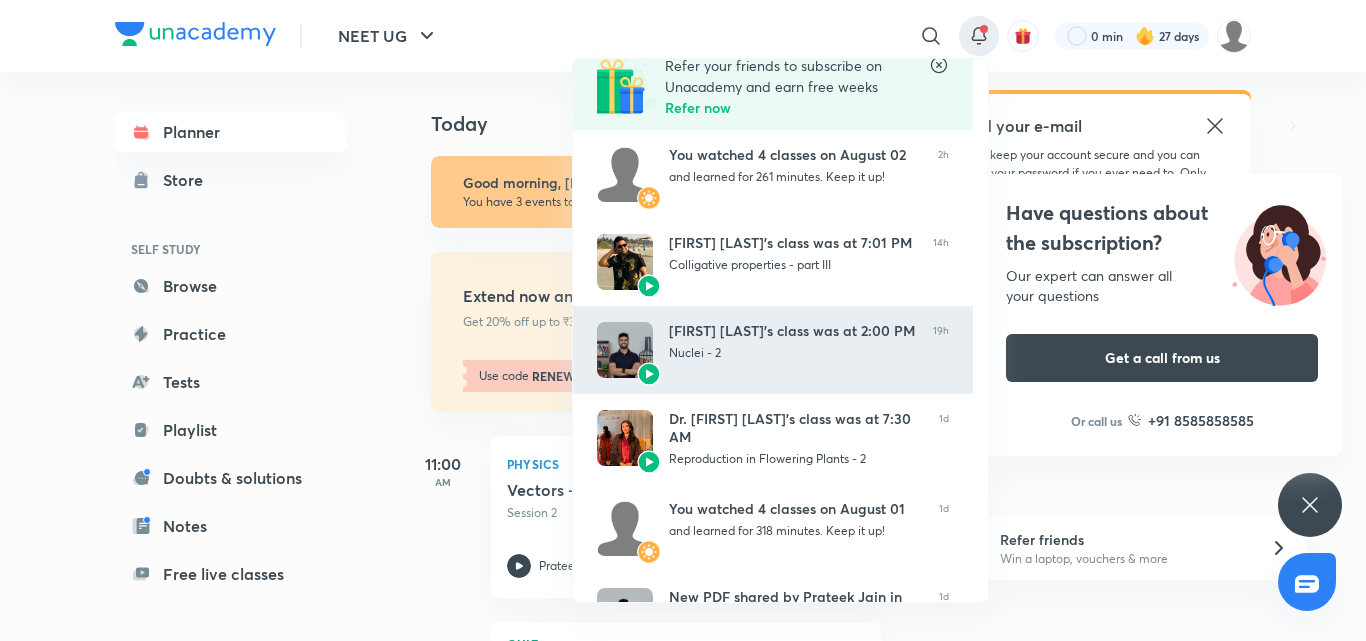 scroll, scrollTop: 0, scrollLeft: 0, axis: both 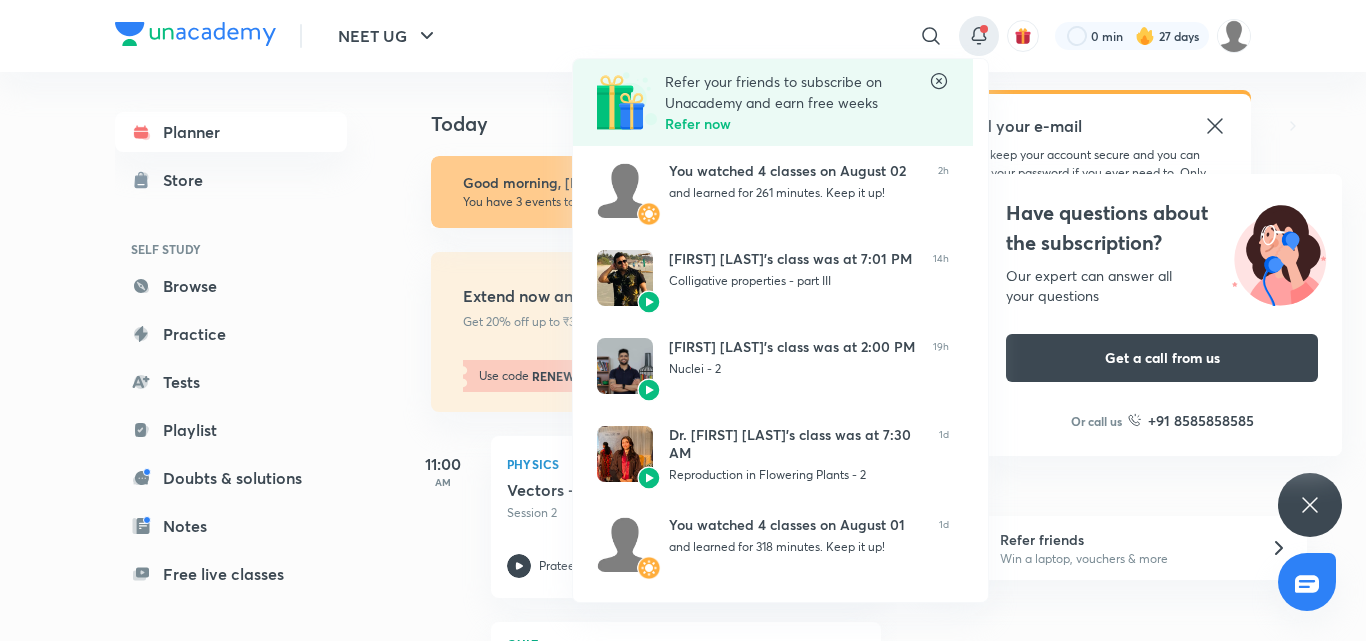 click at bounding box center [683, 320] 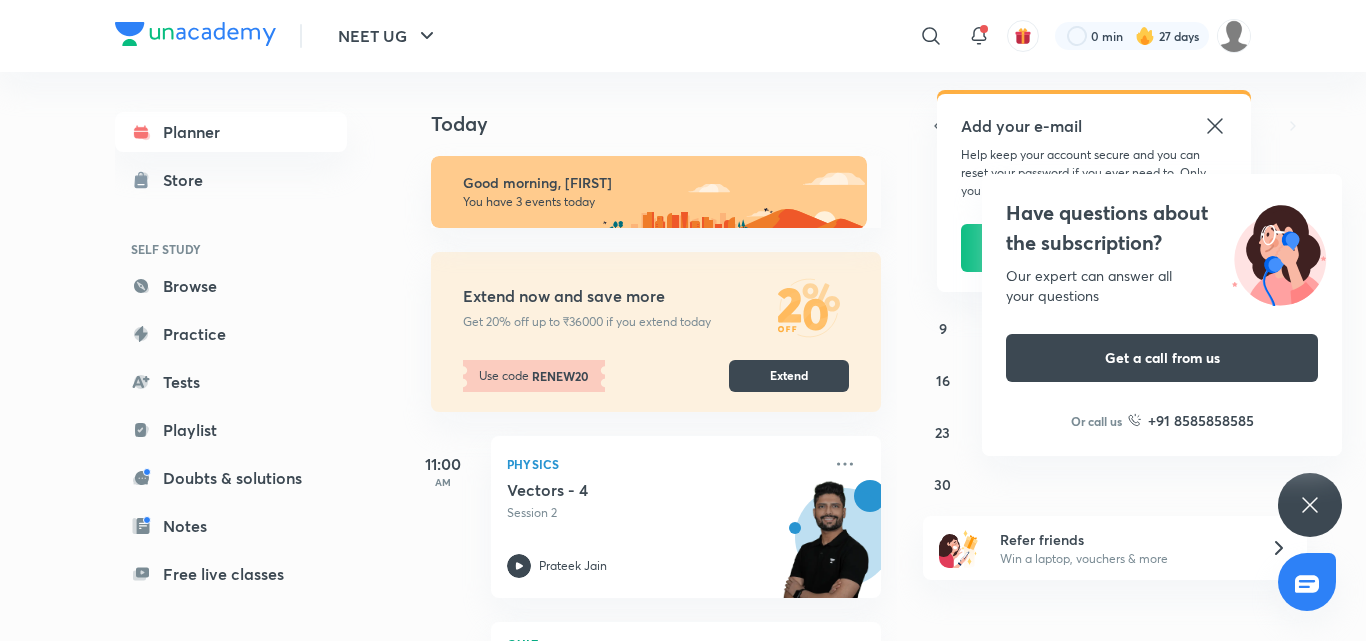 click 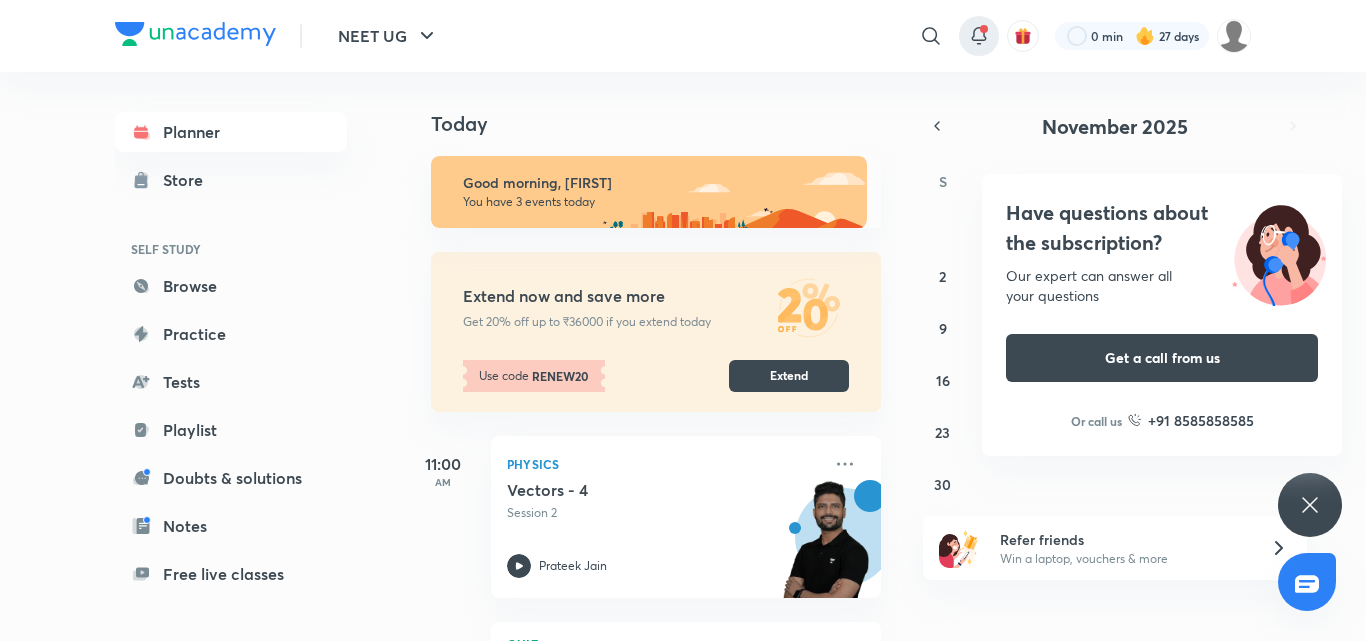 click 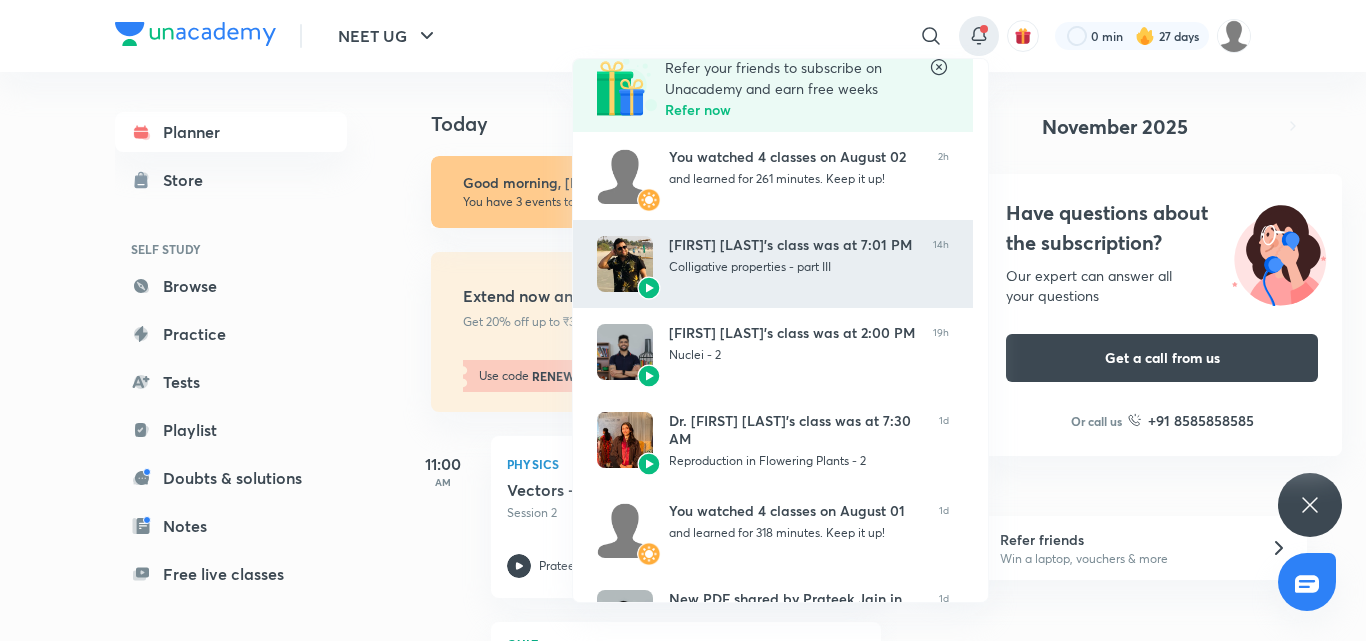 scroll, scrollTop: 0, scrollLeft: 0, axis: both 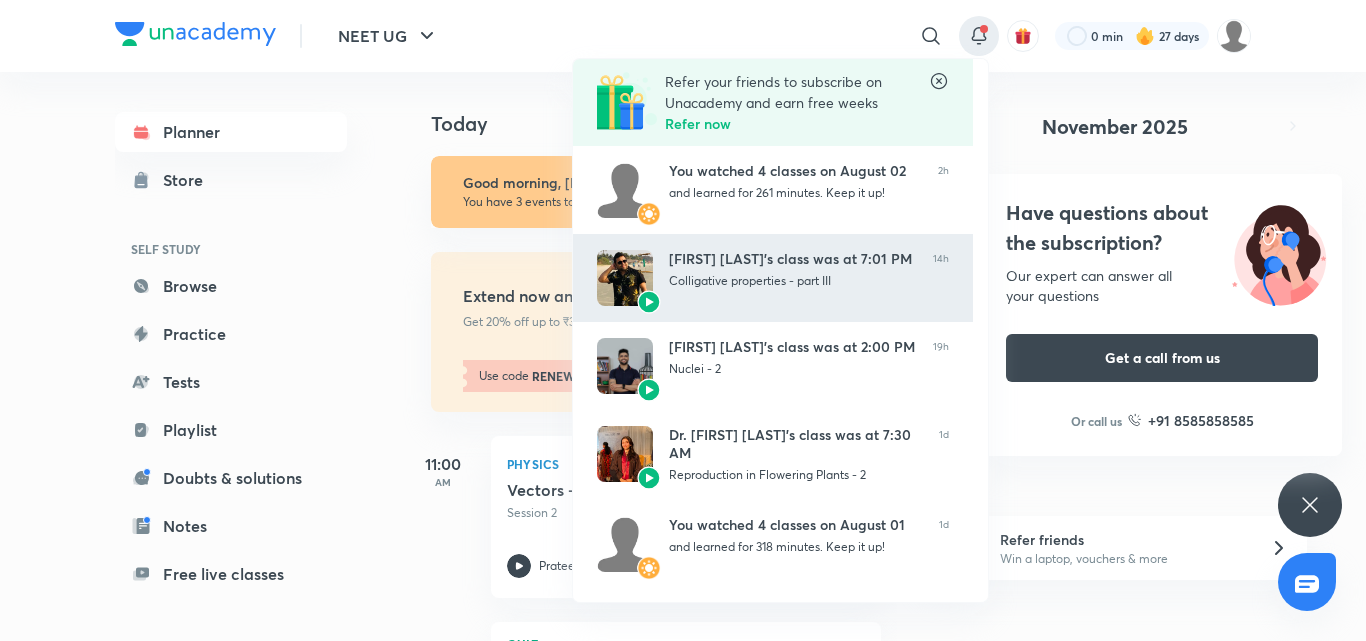 click on "Ajay Mishra (Akm)’s class was at 7:01 PM" at bounding box center [793, 259] 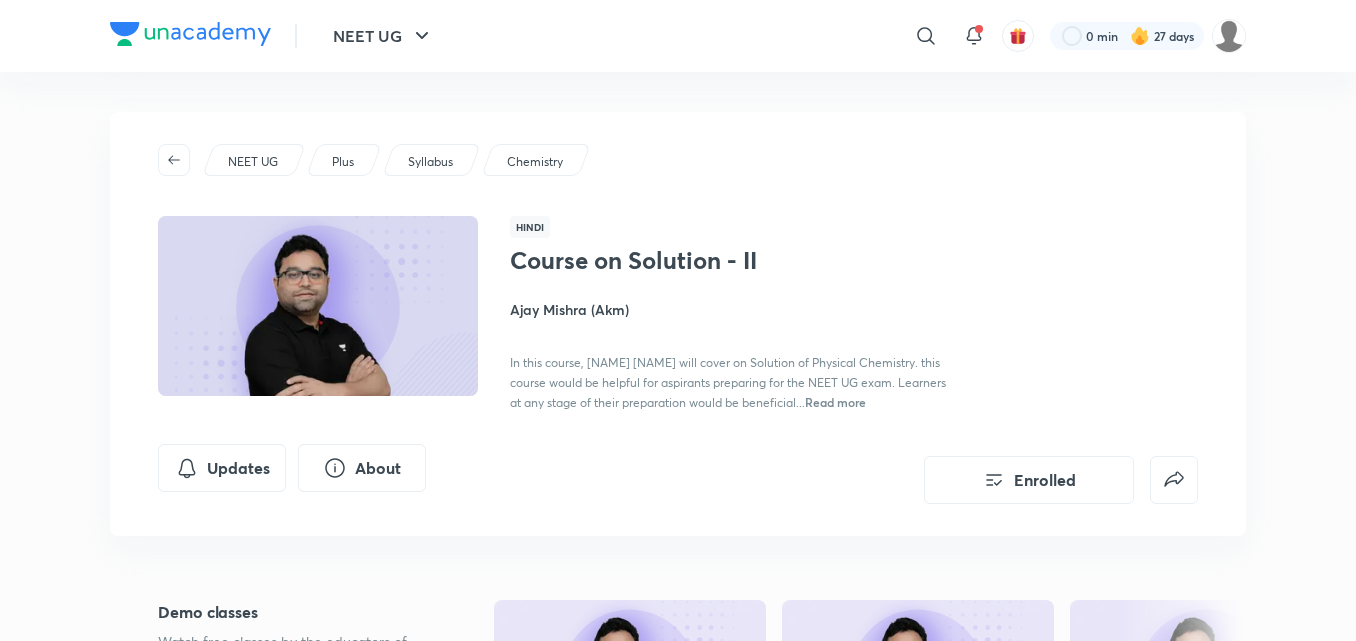 scroll, scrollTop: 0, scrollLeft: 0, axis: both 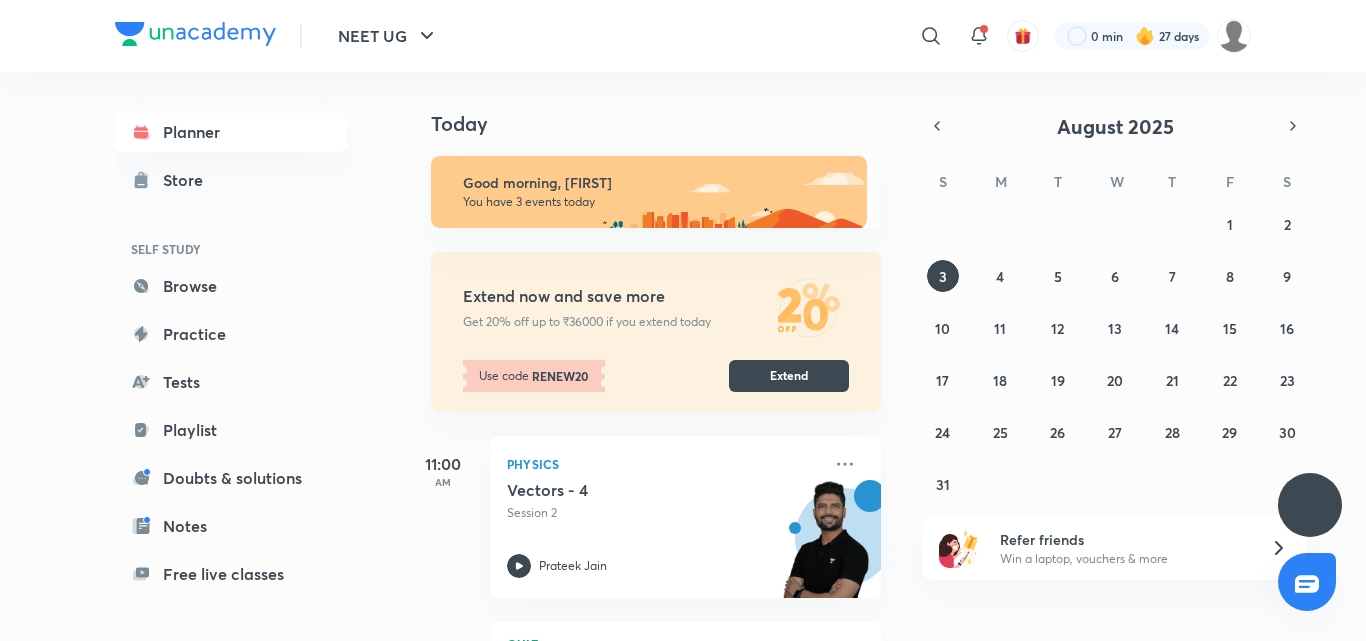 click at bounding box center [979, 36] 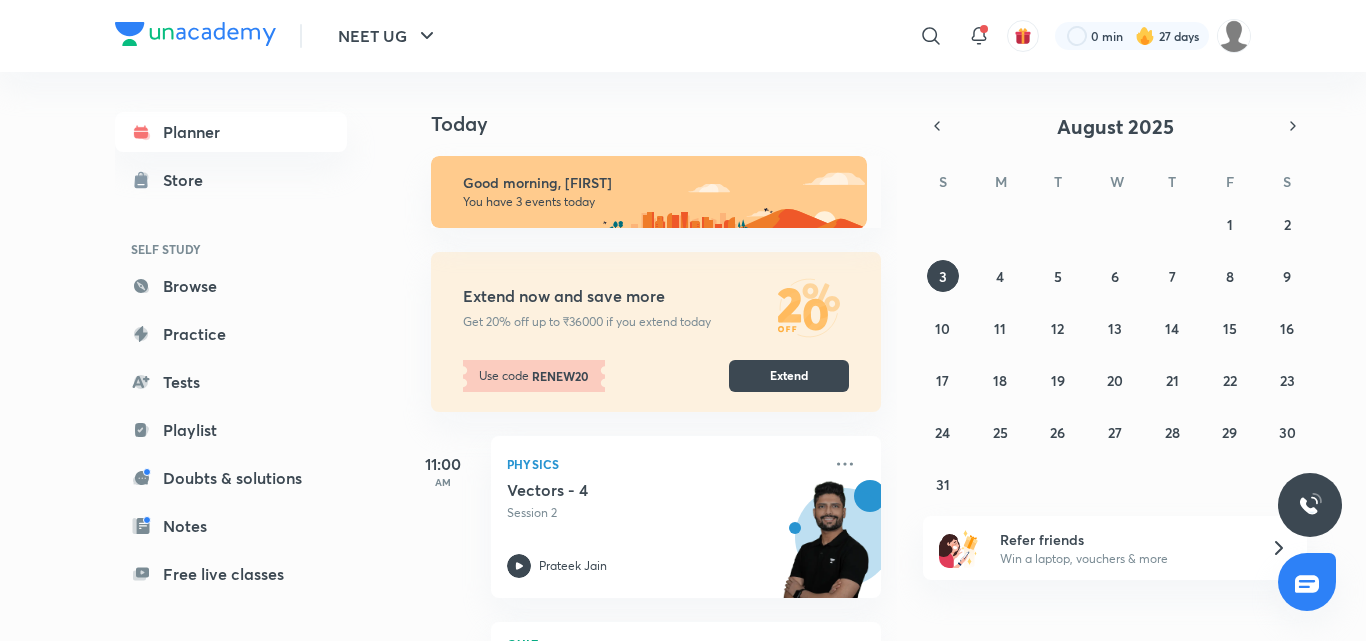 scroll, scrollTop: 0, scrollLeft: 0, axis: both 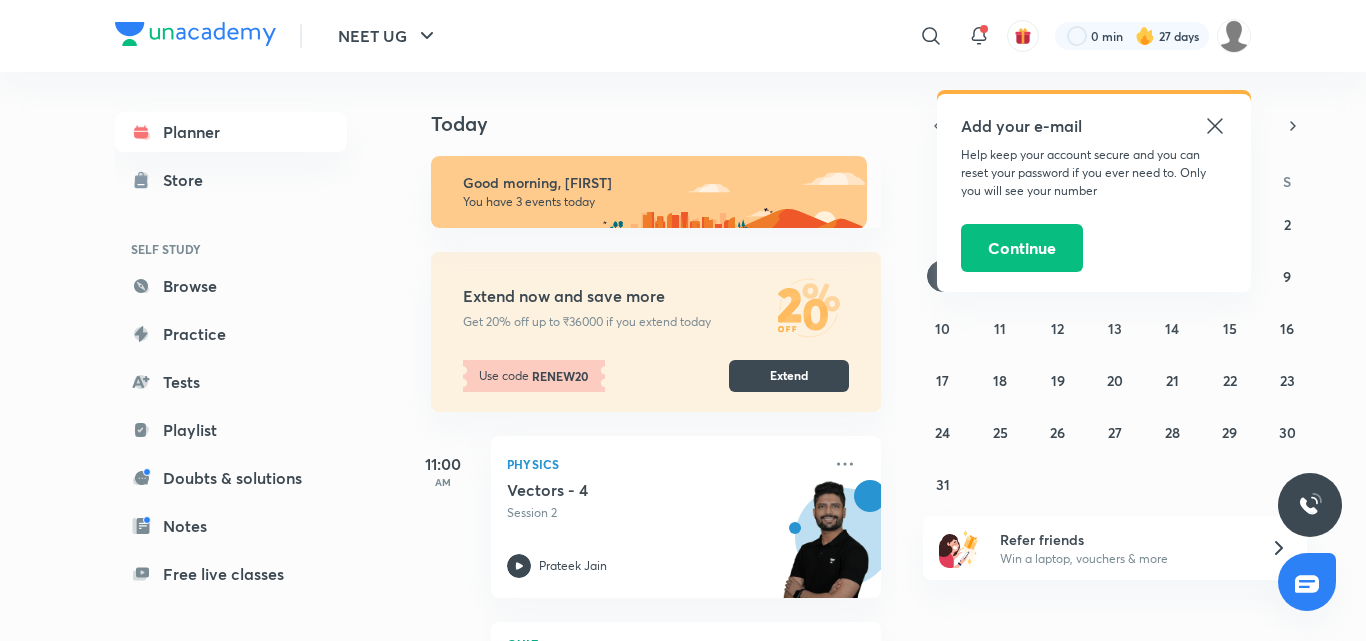click at bounding box center (979, 36) 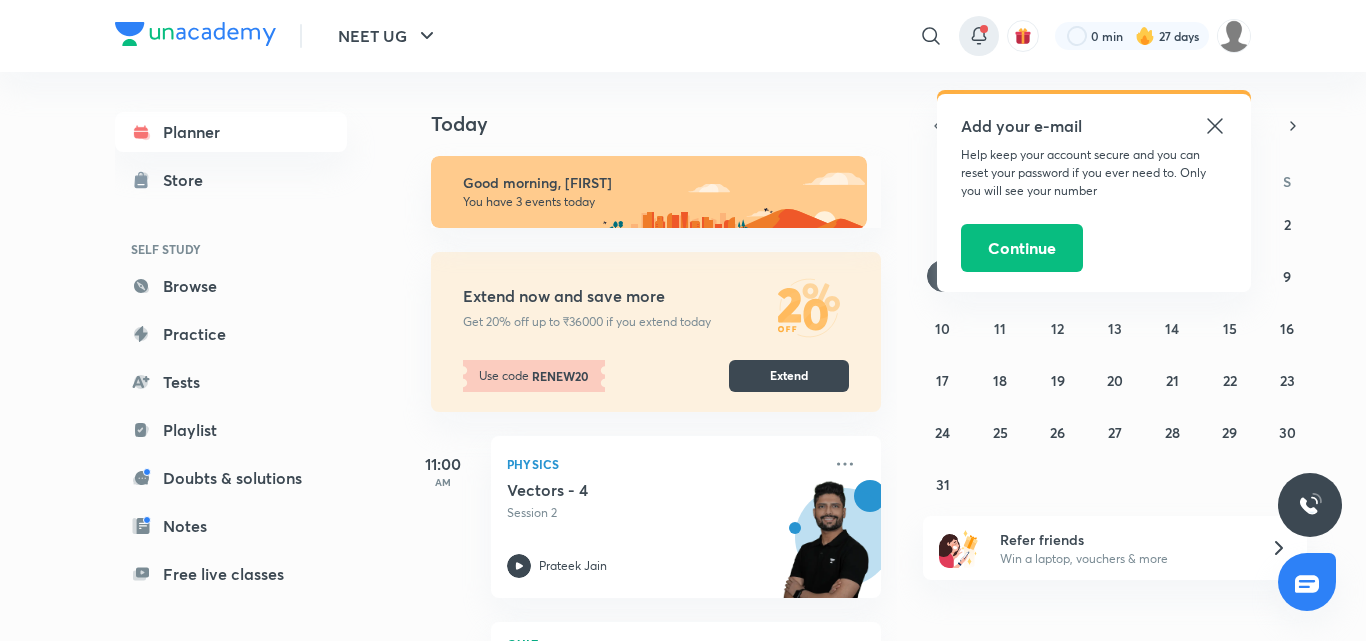 click 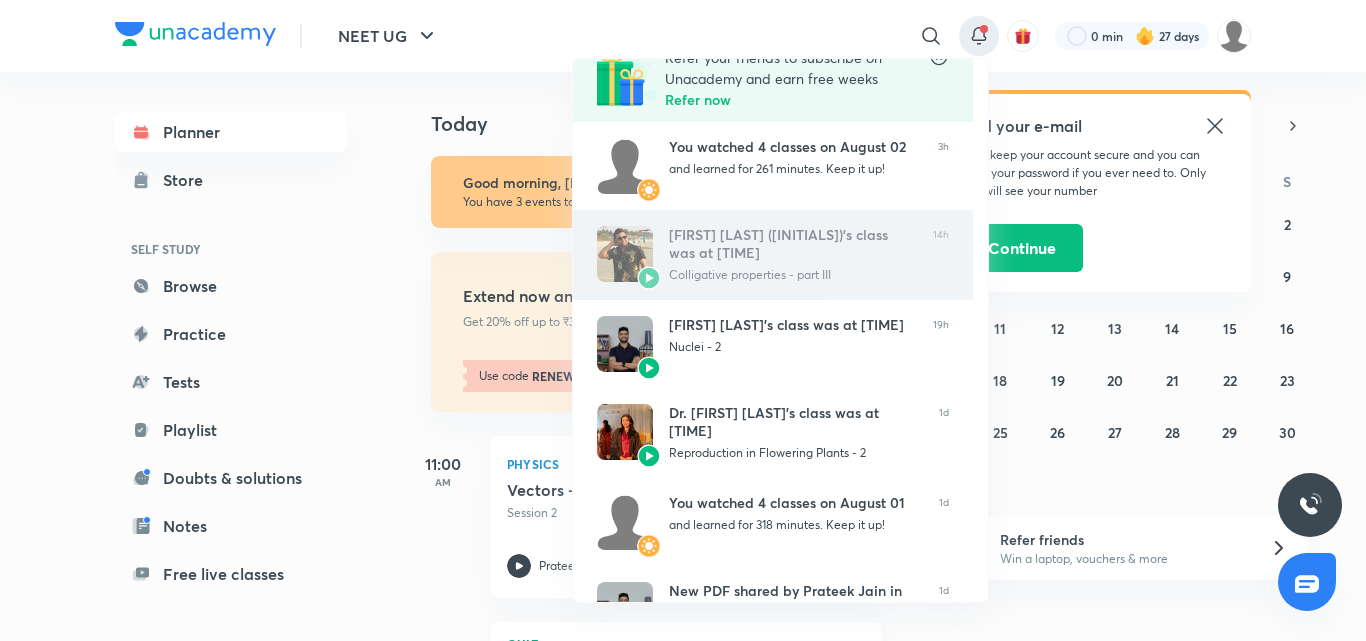 scroll, scrollTop: 0, scrollLeft: 0, axis: both 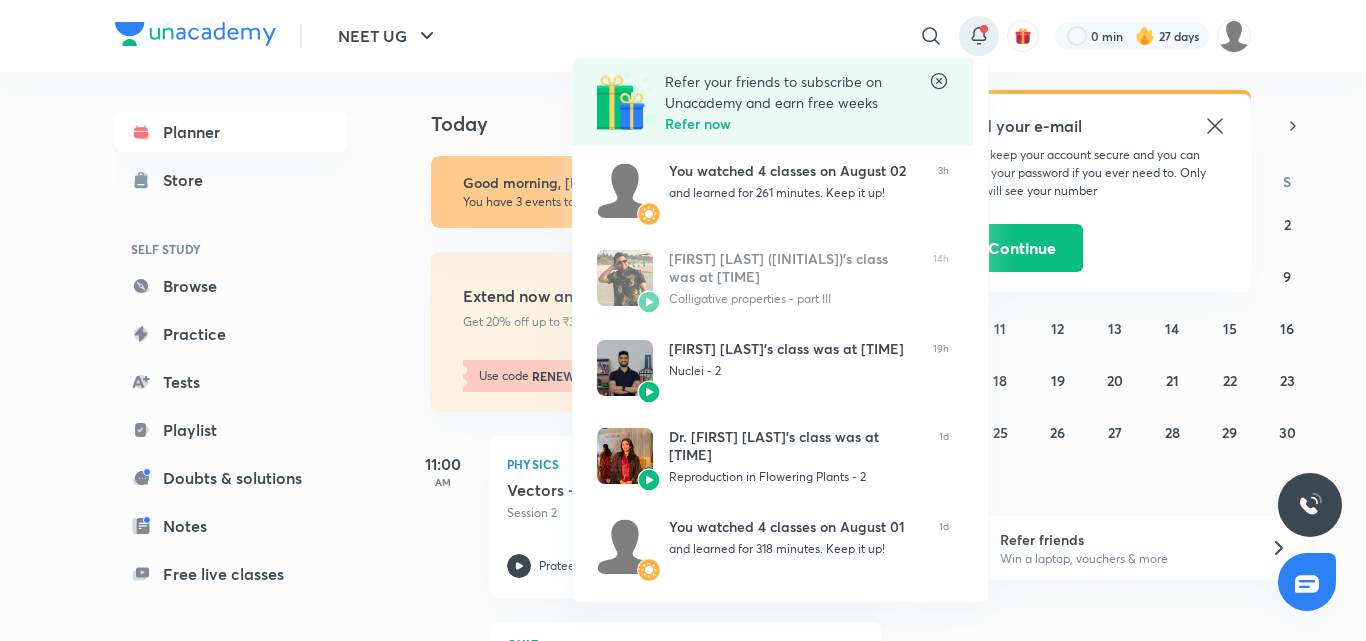 click at bounding box center (683, 320) 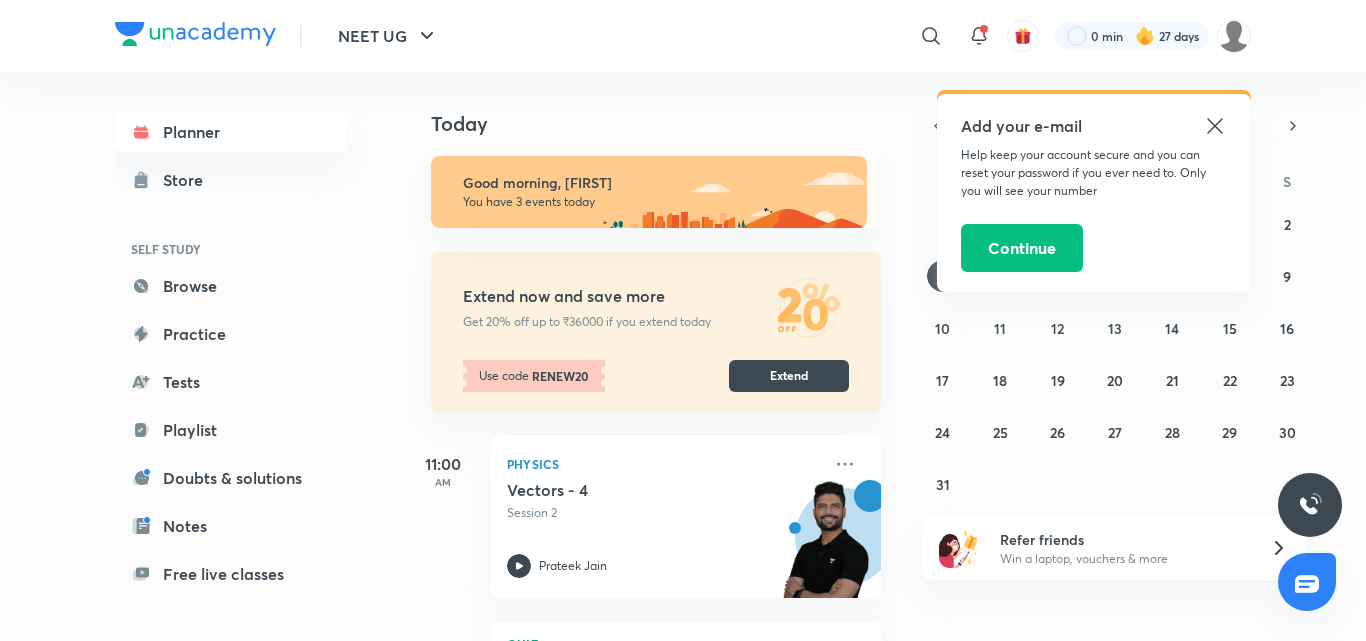 click 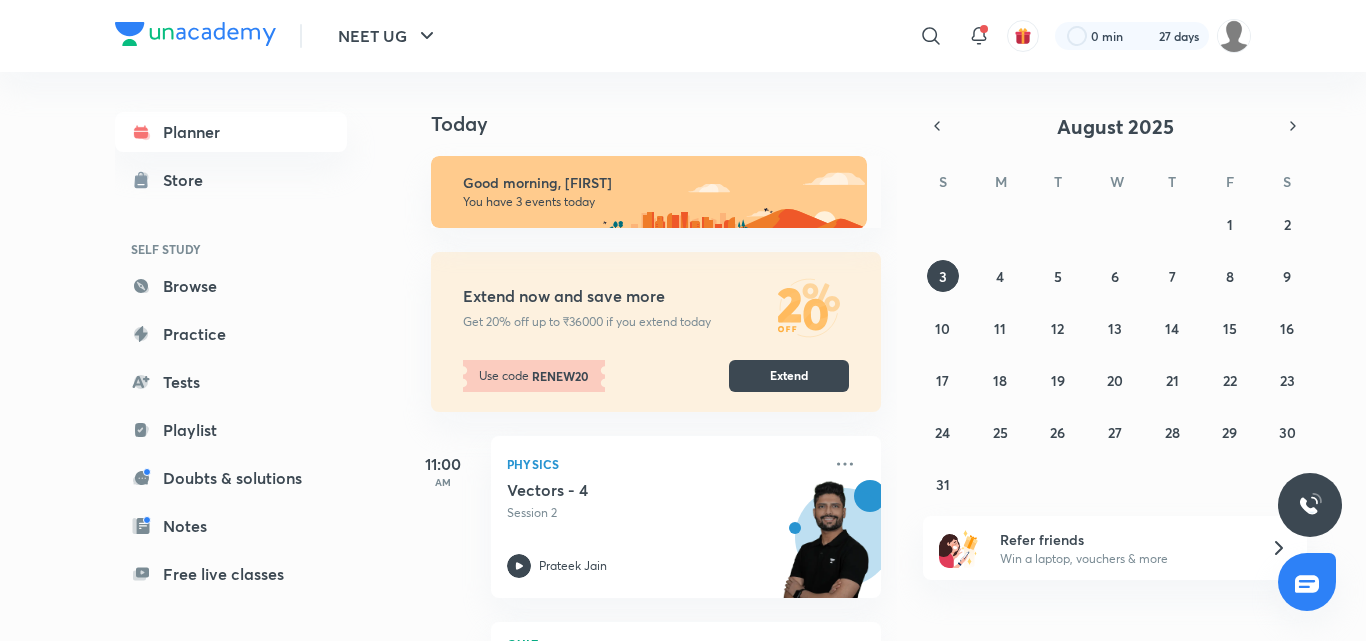 scroll, scrollTop: 0, scrollLeft: 0, axis: both 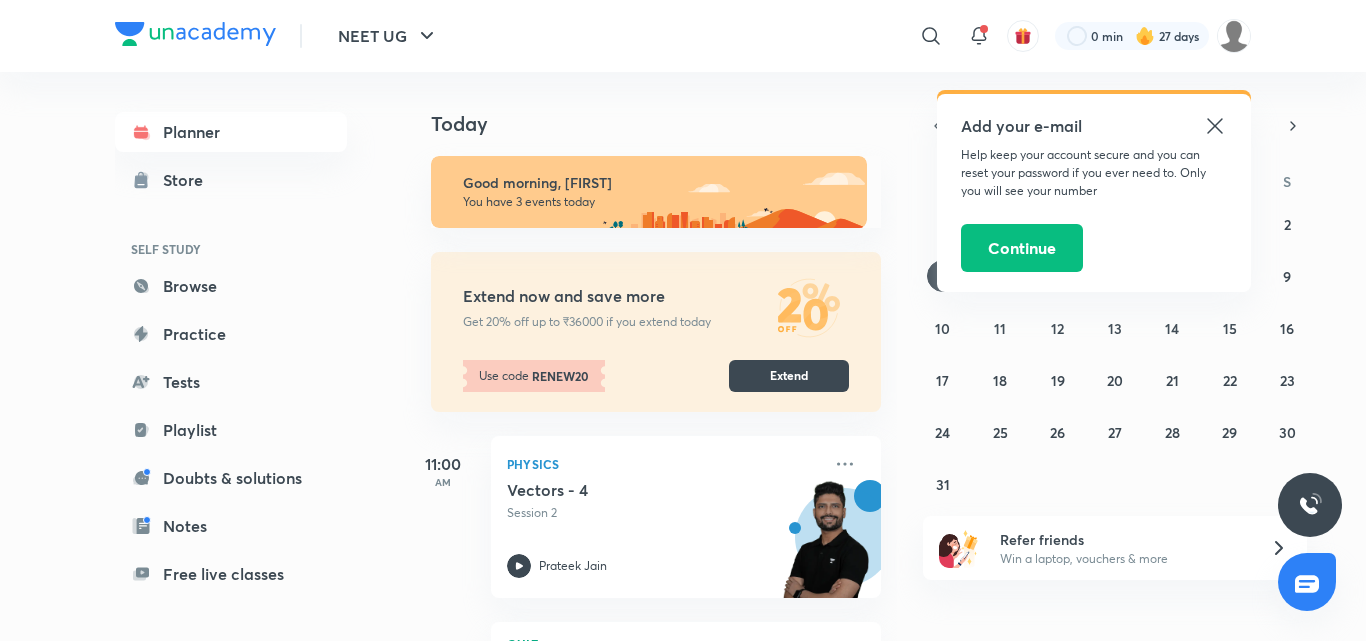click 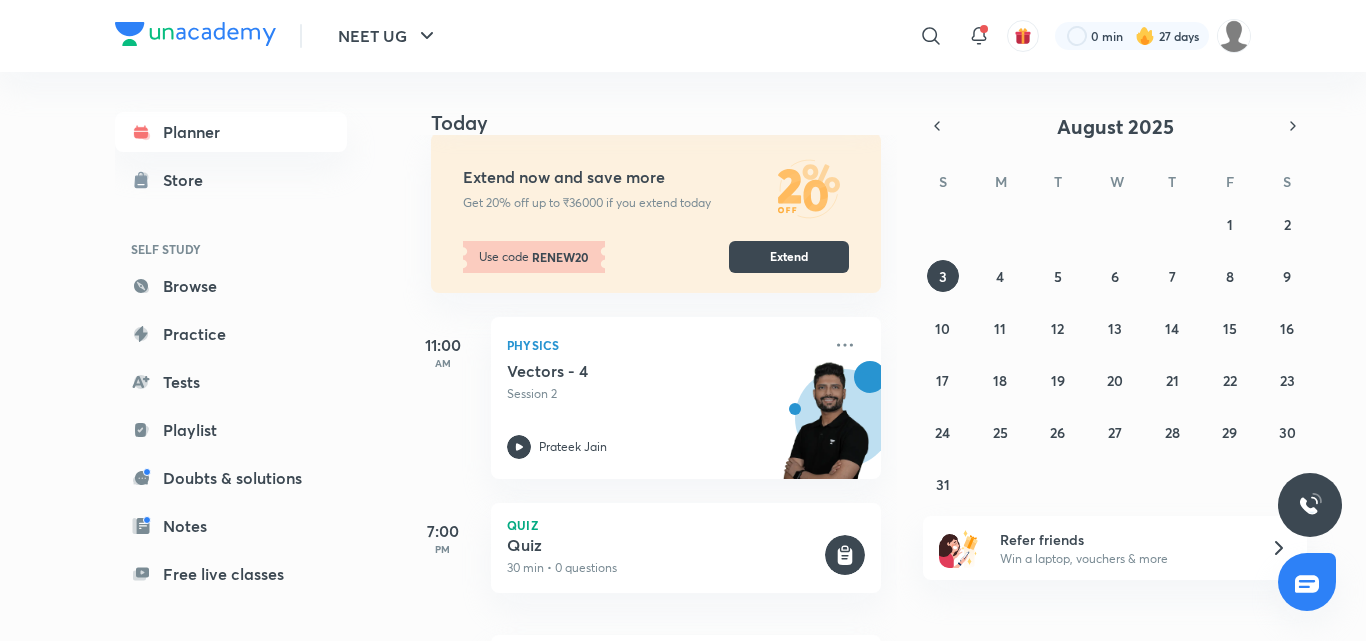 scroll, scrollTop: 0, scrollLeft: 0, axis: both 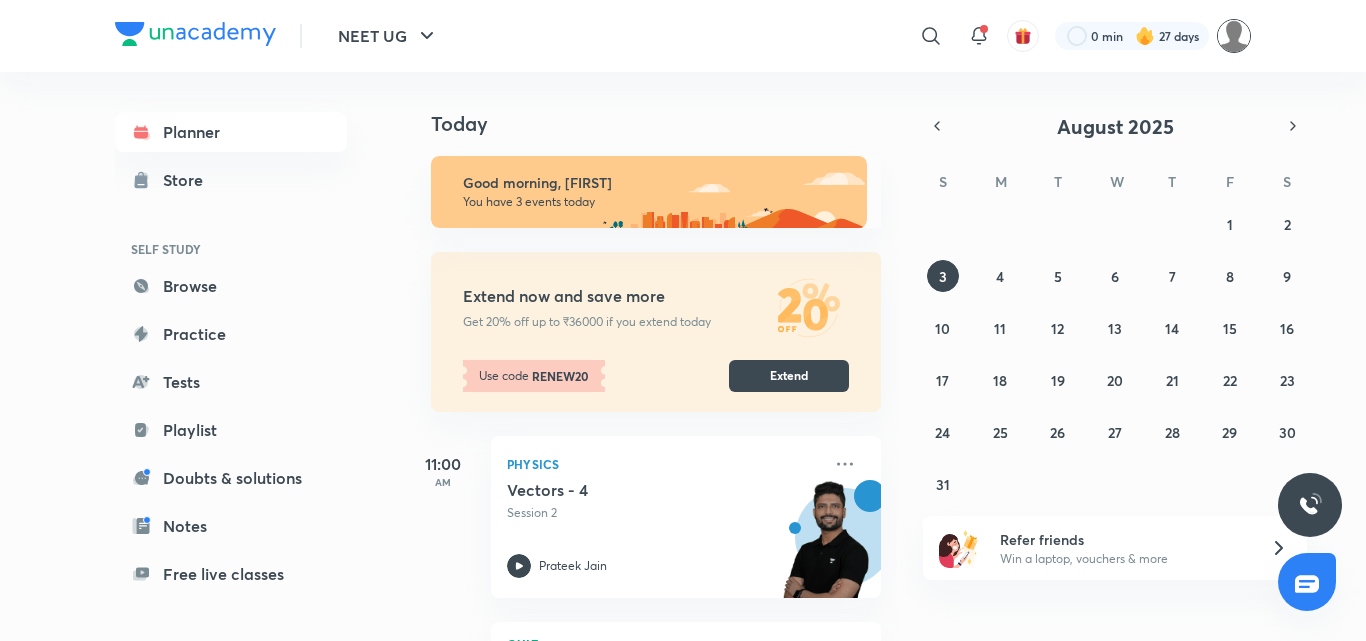 click at bounding box center (1234, 36) 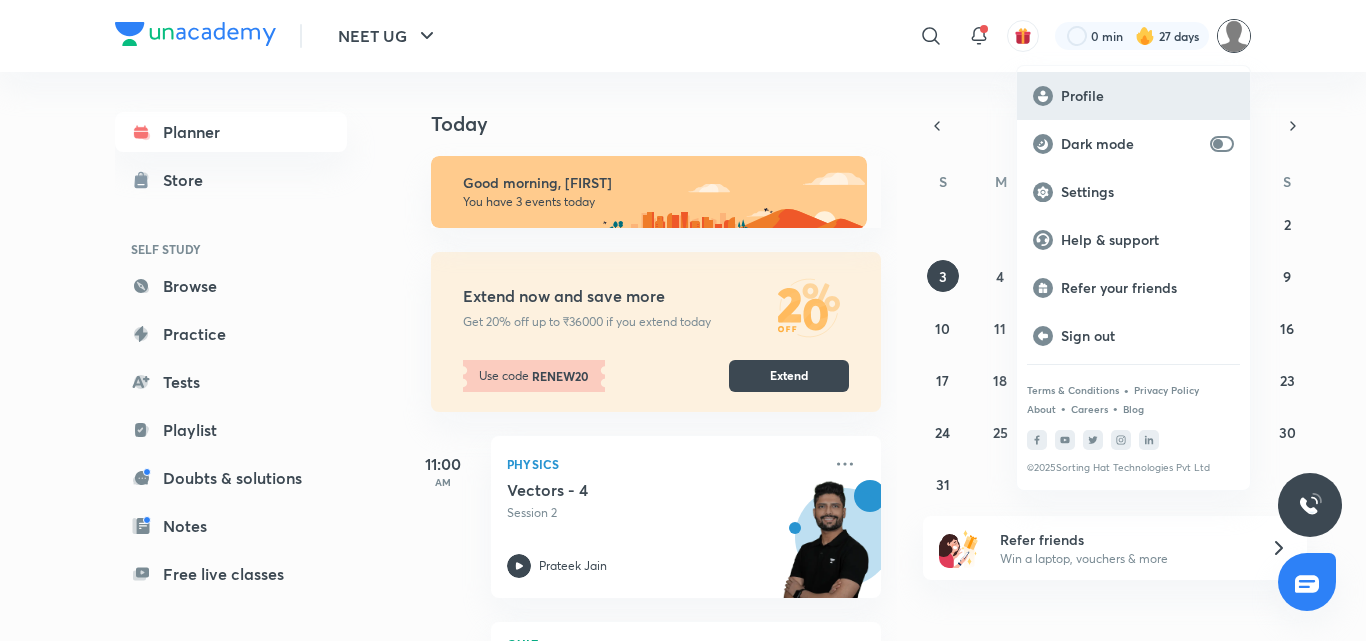 click on "Profile" at bounding box center [1147, 96] 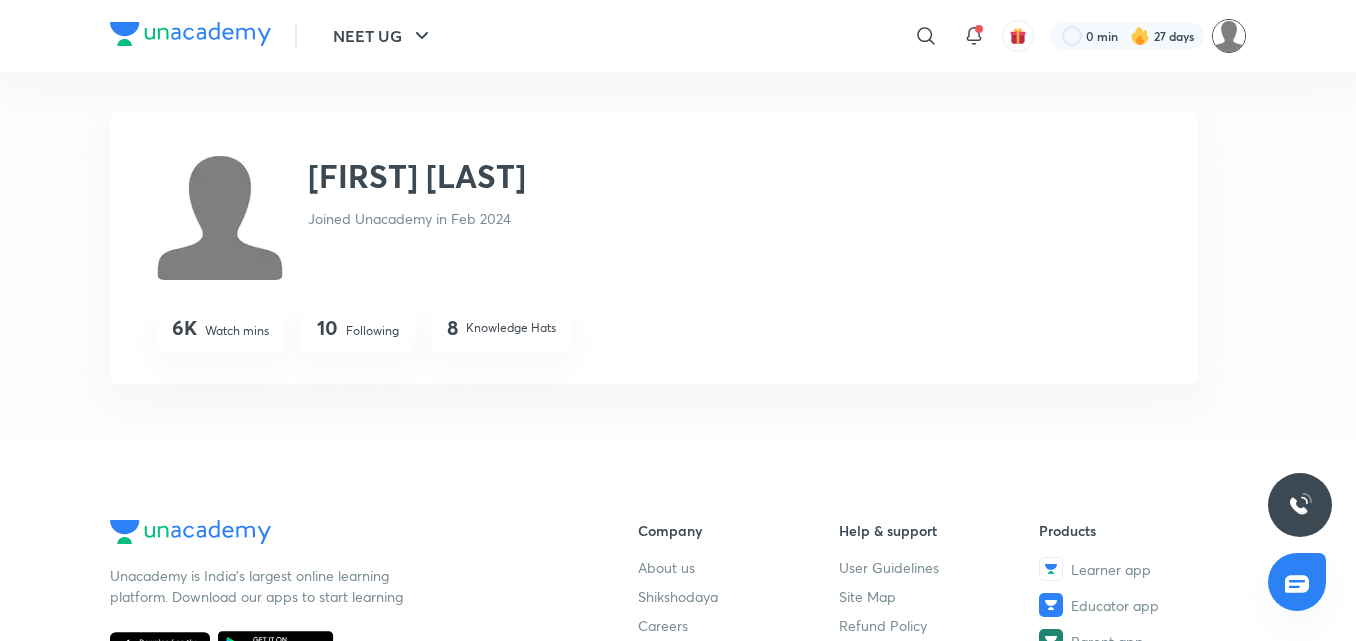 click at bounding box center (1229, 36) 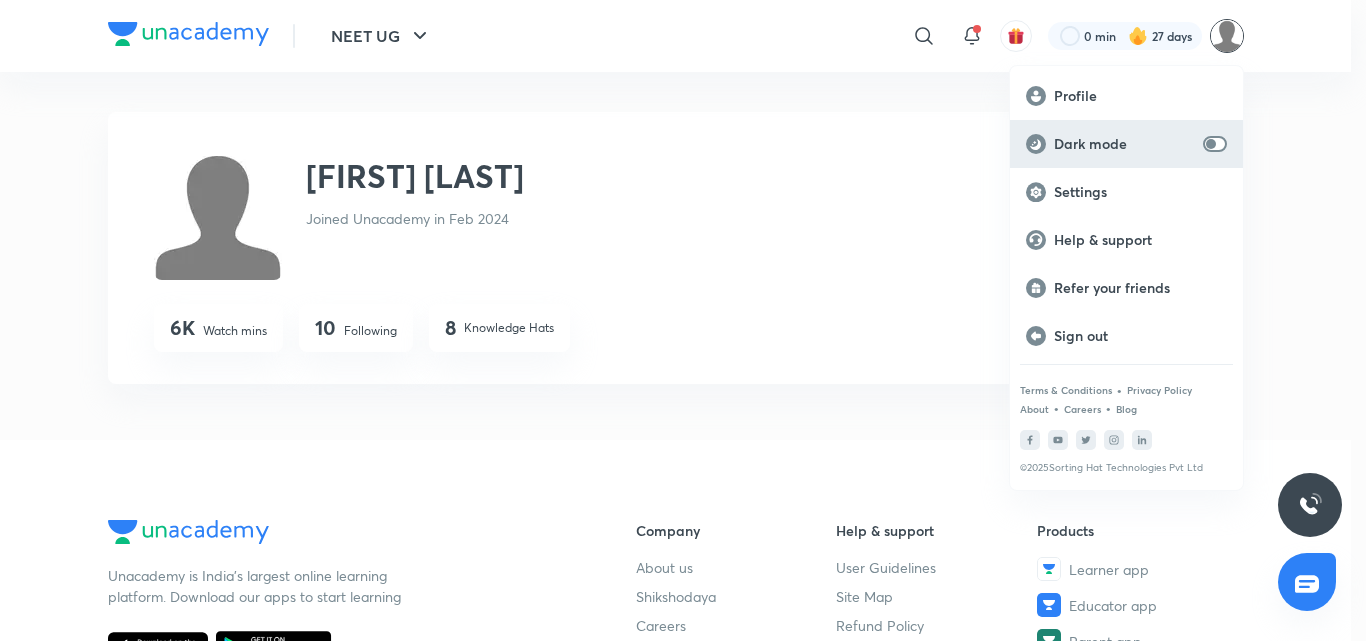 click at bounding box center [1211, 144] 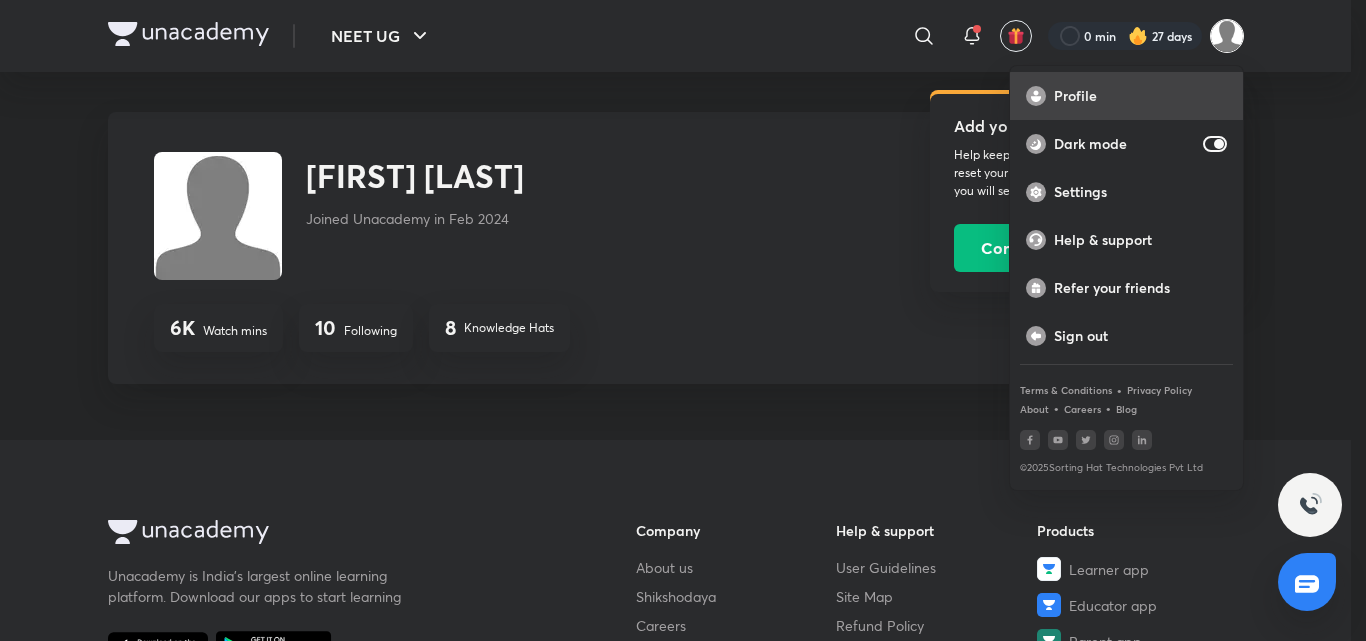 click on "Profile" at bounding box center (1126, 96) 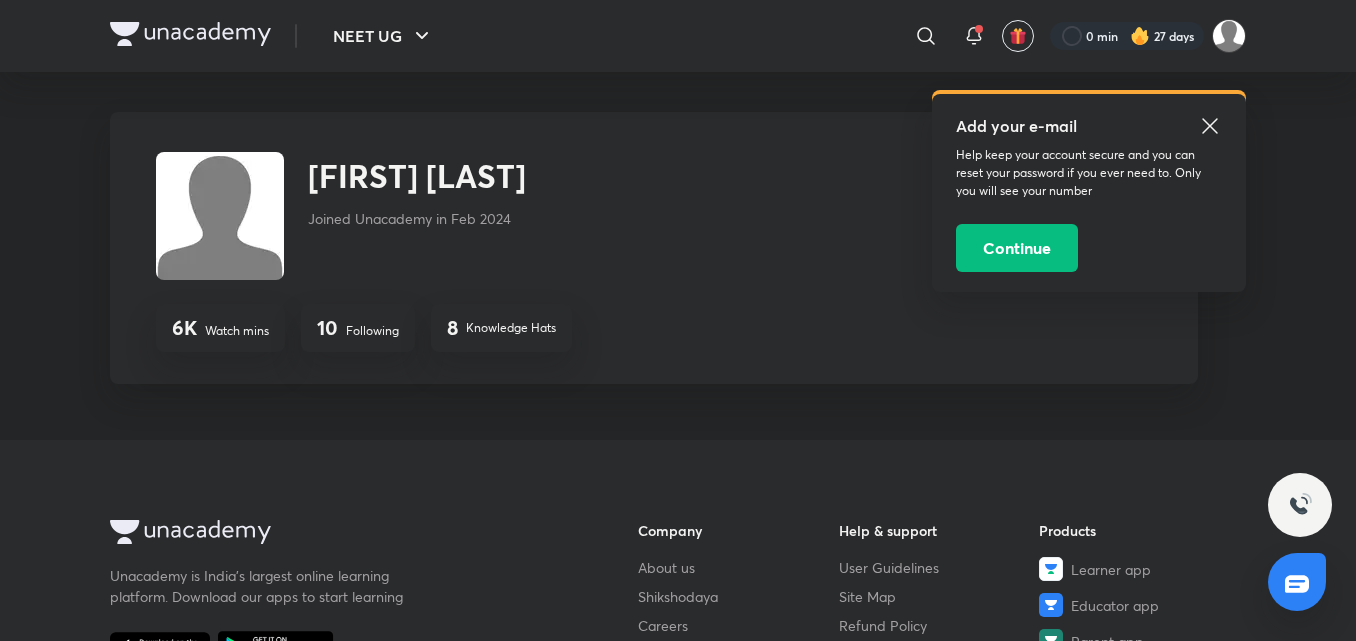 click 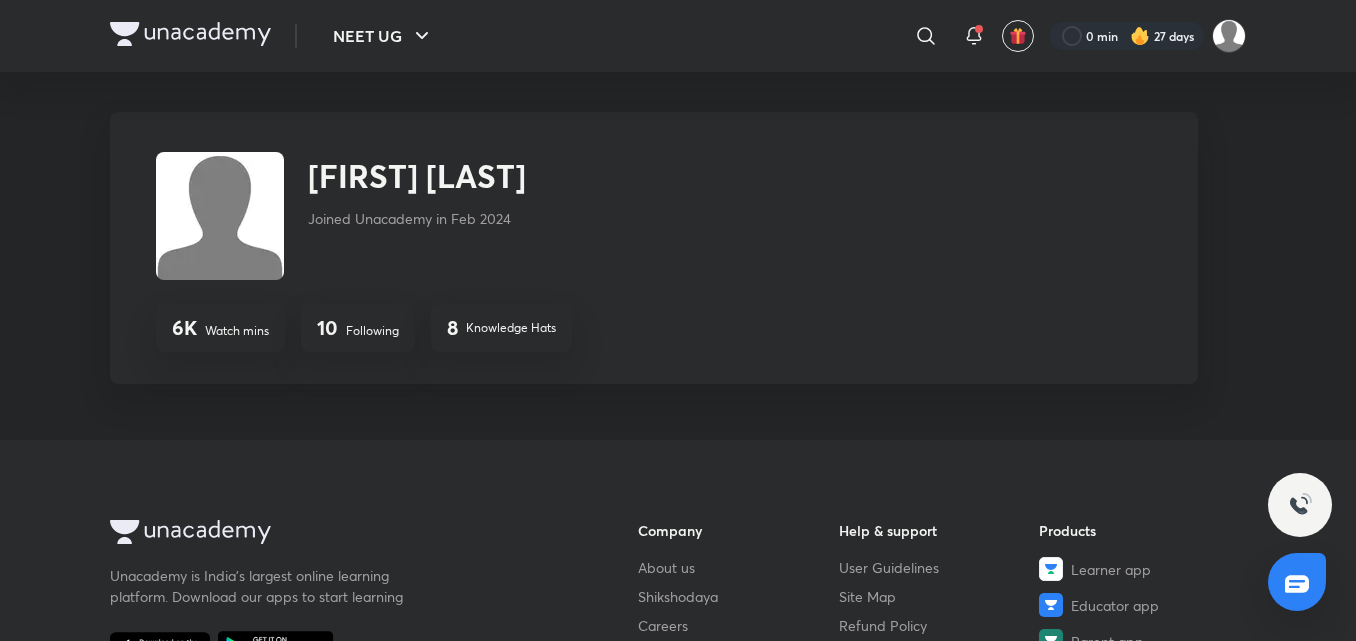 click on "Following" at bounding box center [372, 331] 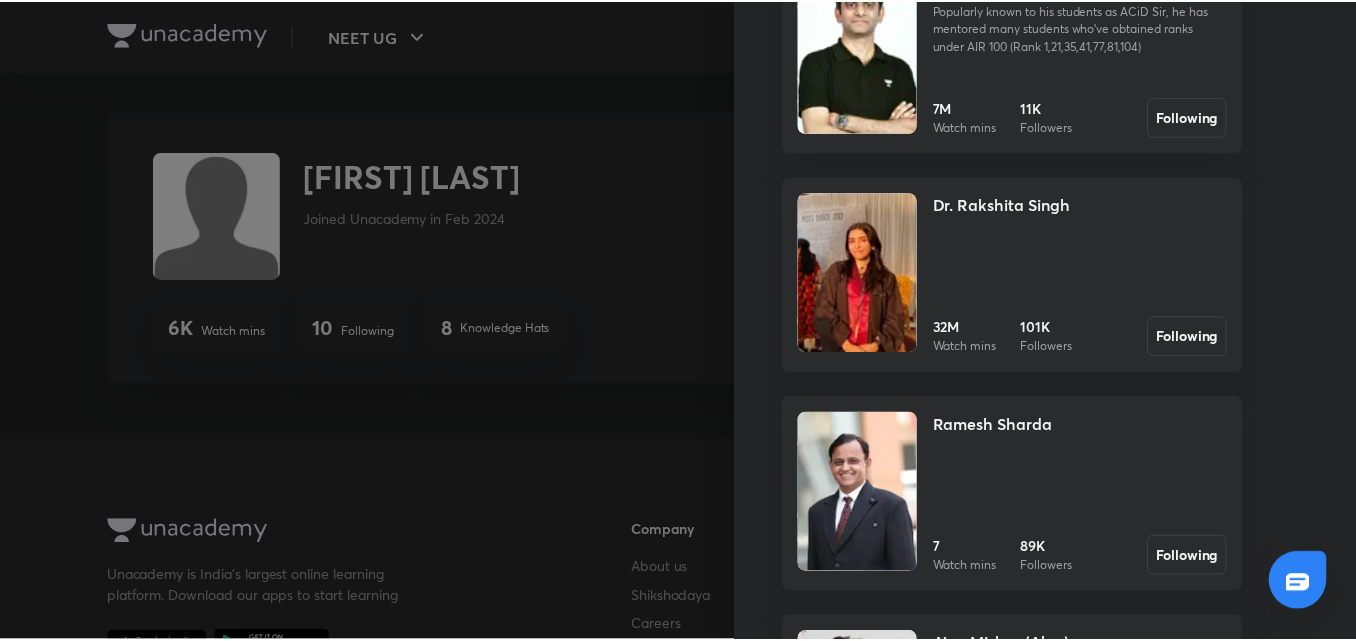 scroll, scrollTop: 134, scrollLeft: 0, axis: vertical 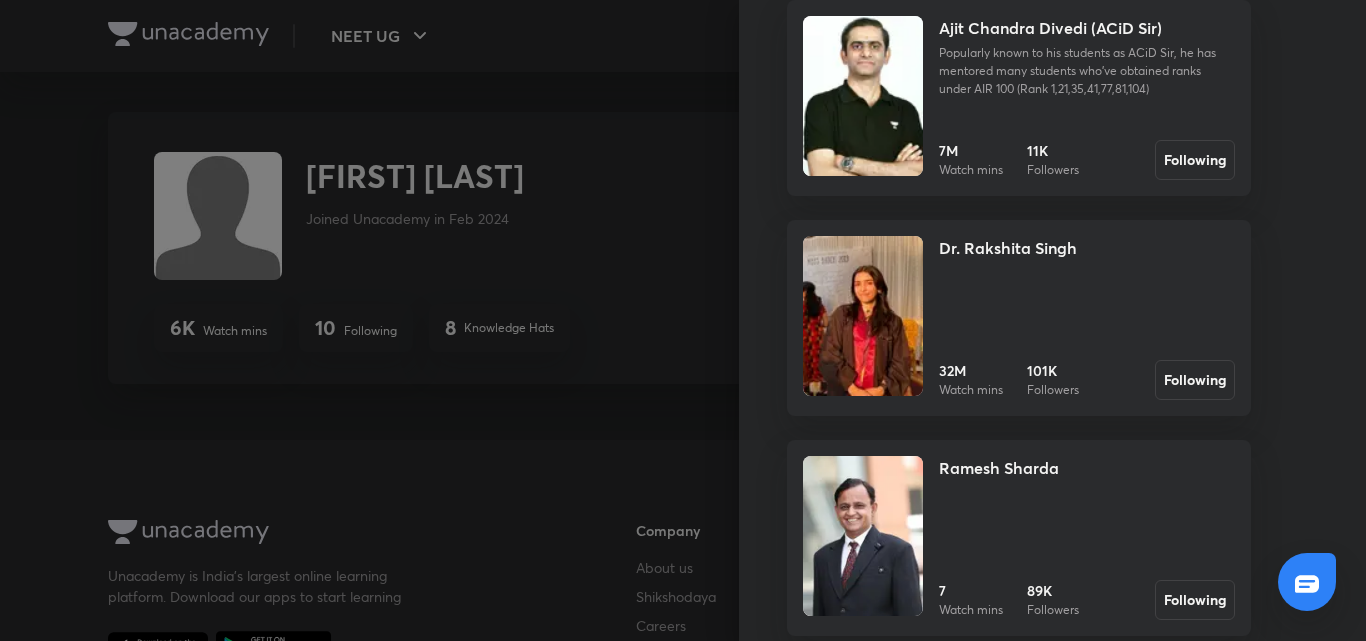 click at bounding box center [863, 316] 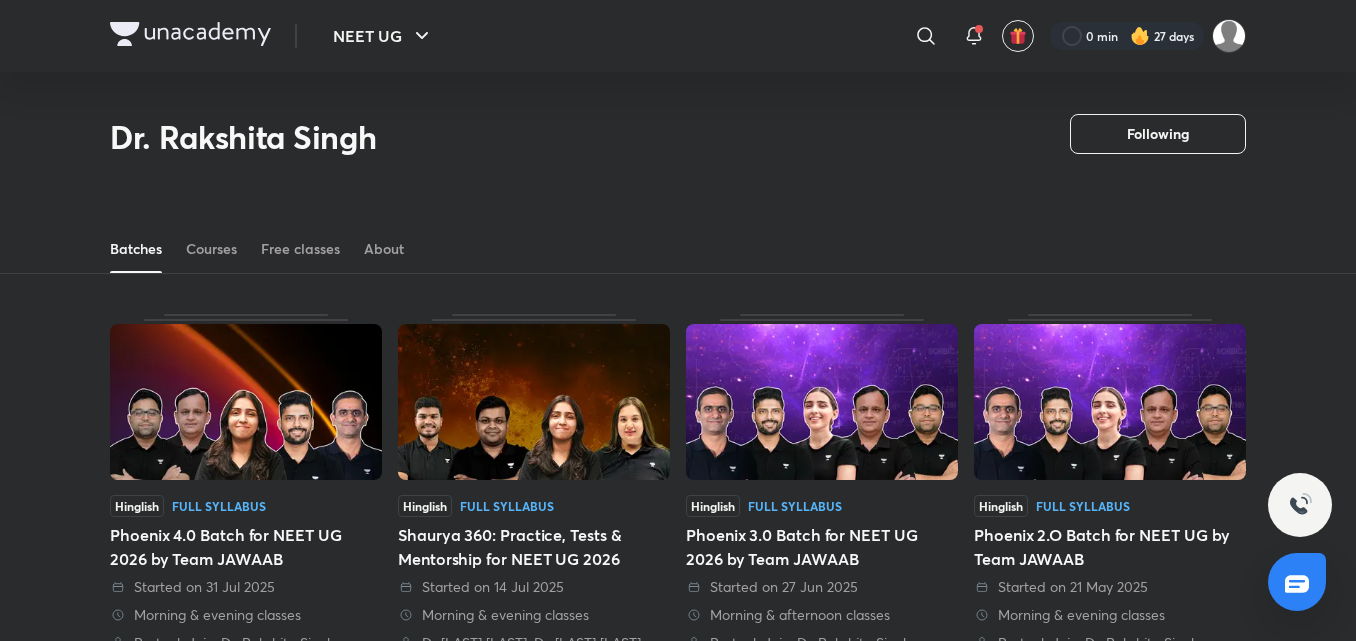 scroll, scrollTop: 0, scrollLeft: 0, axis: both 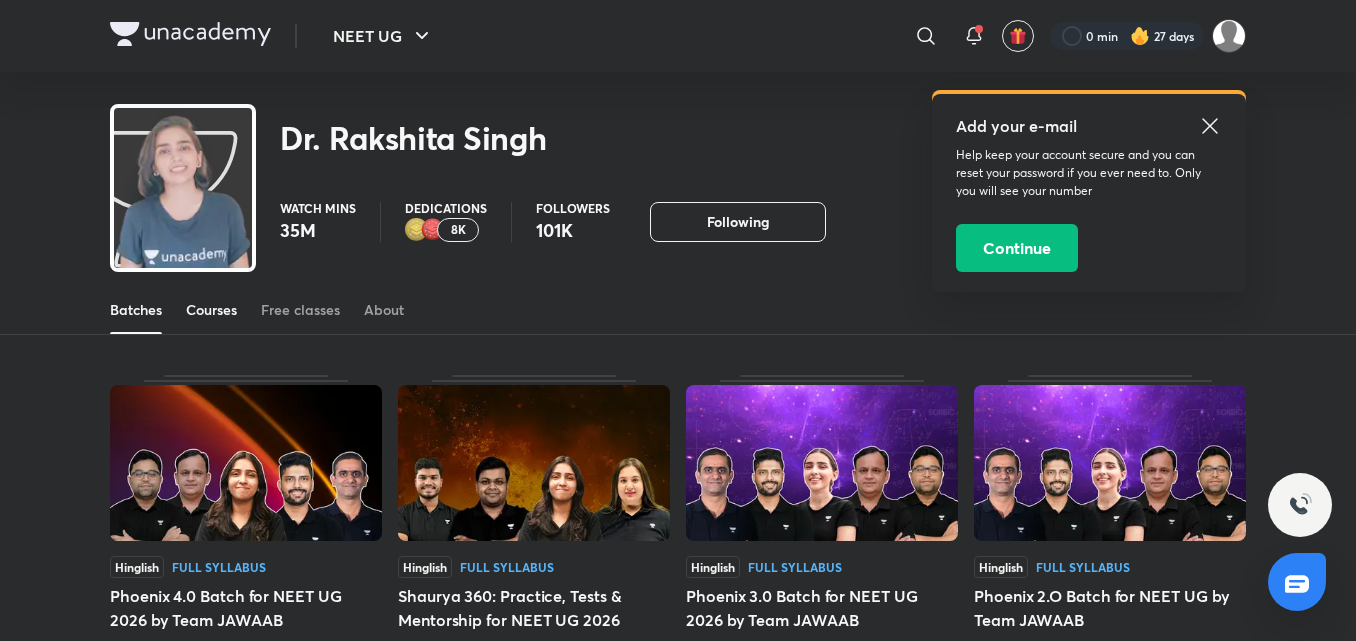 click on "Courses" at bounding box center [211, 310] 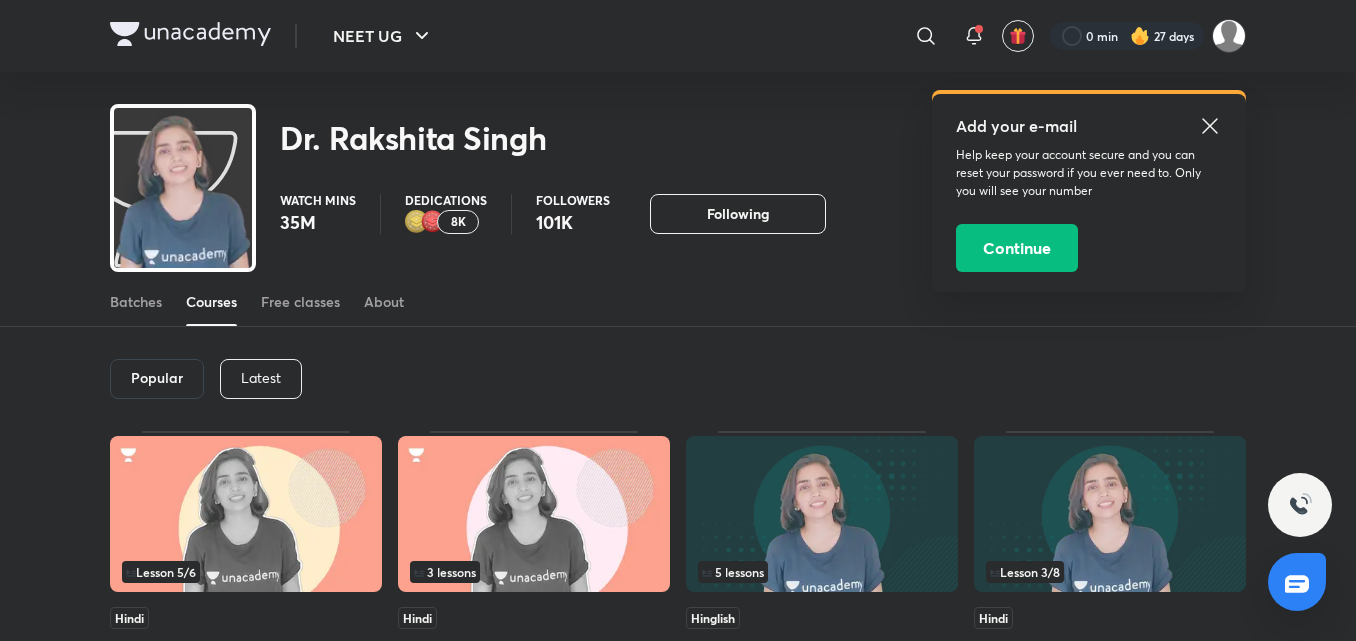 scroll, scrollTop: 0, scrollLeft: 0, axis: both 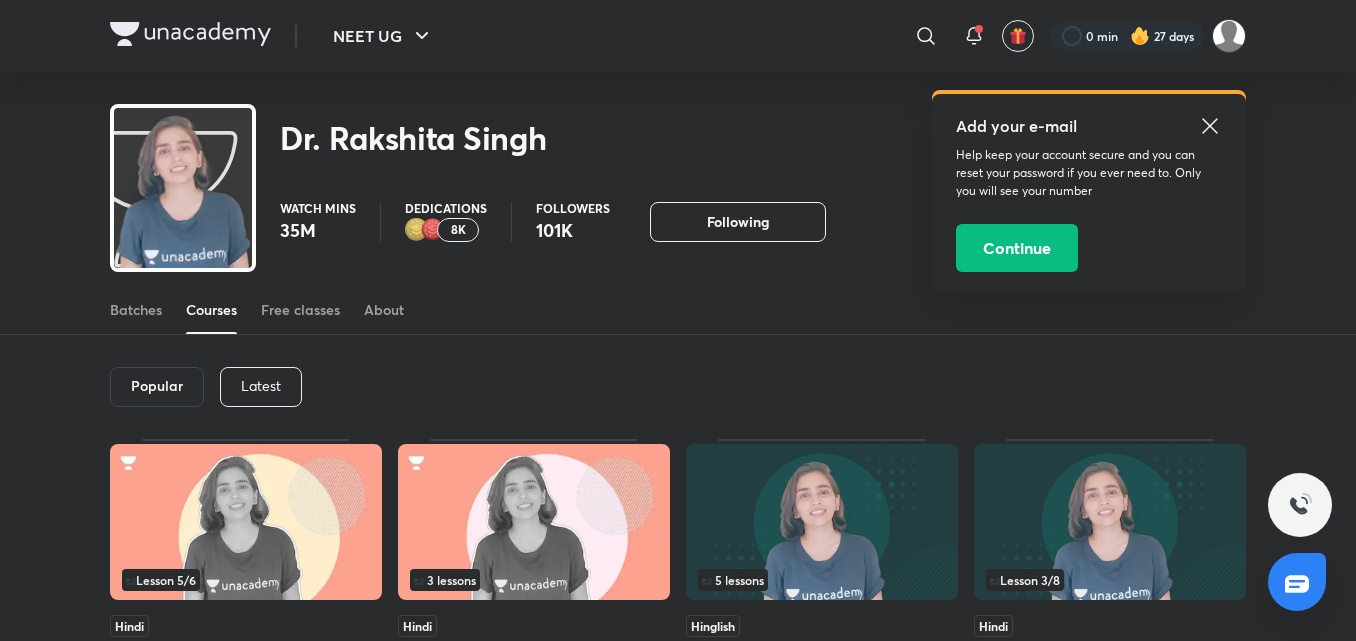 click on "Latest" at bounding box center (261, 386) 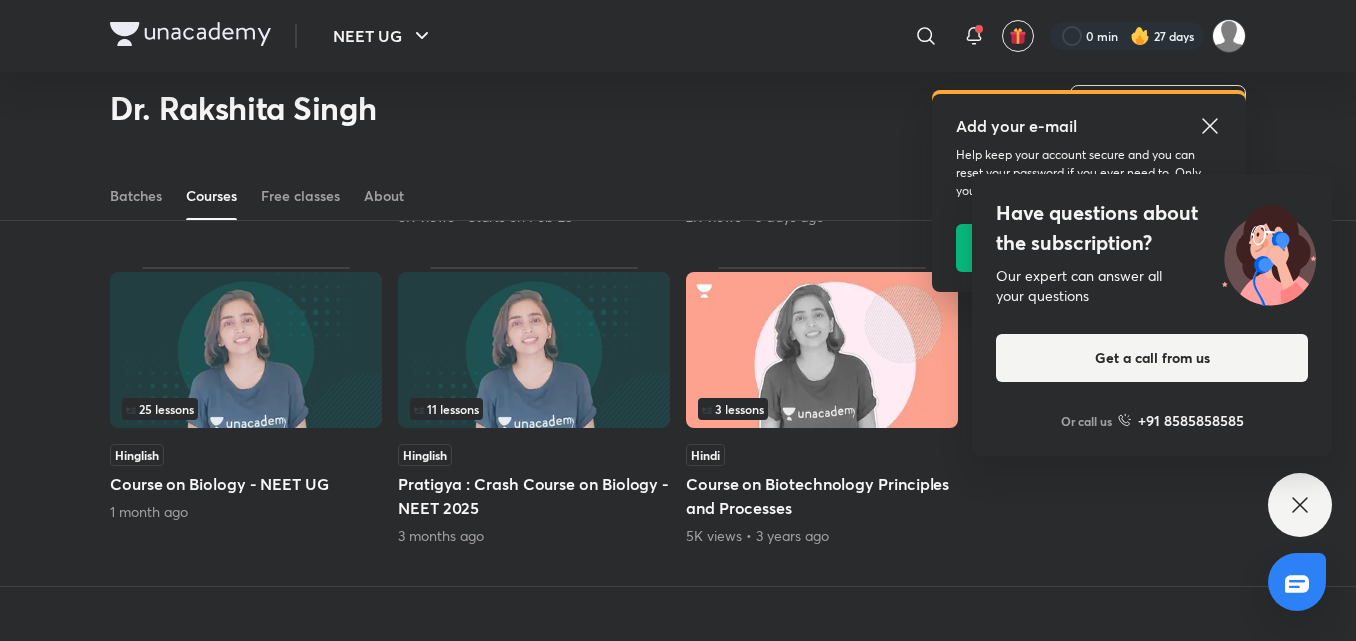 scroll, scrollTop: 437, scrollLeft: 0, axis: vertical 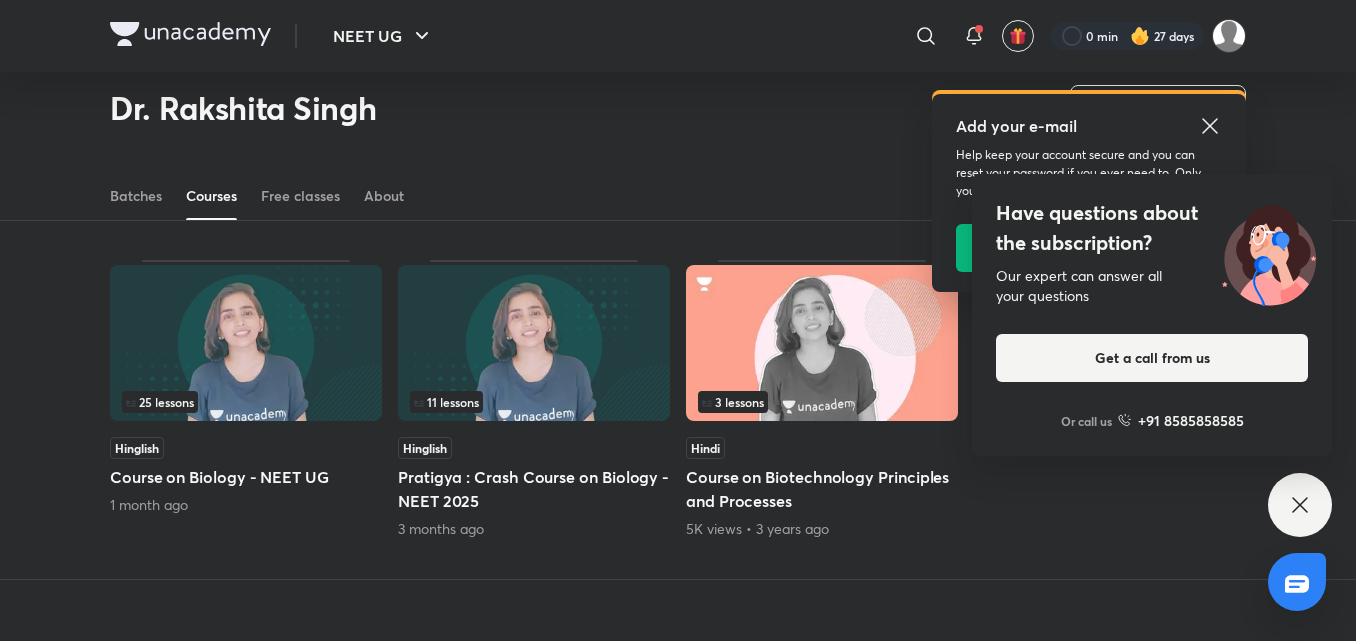 click 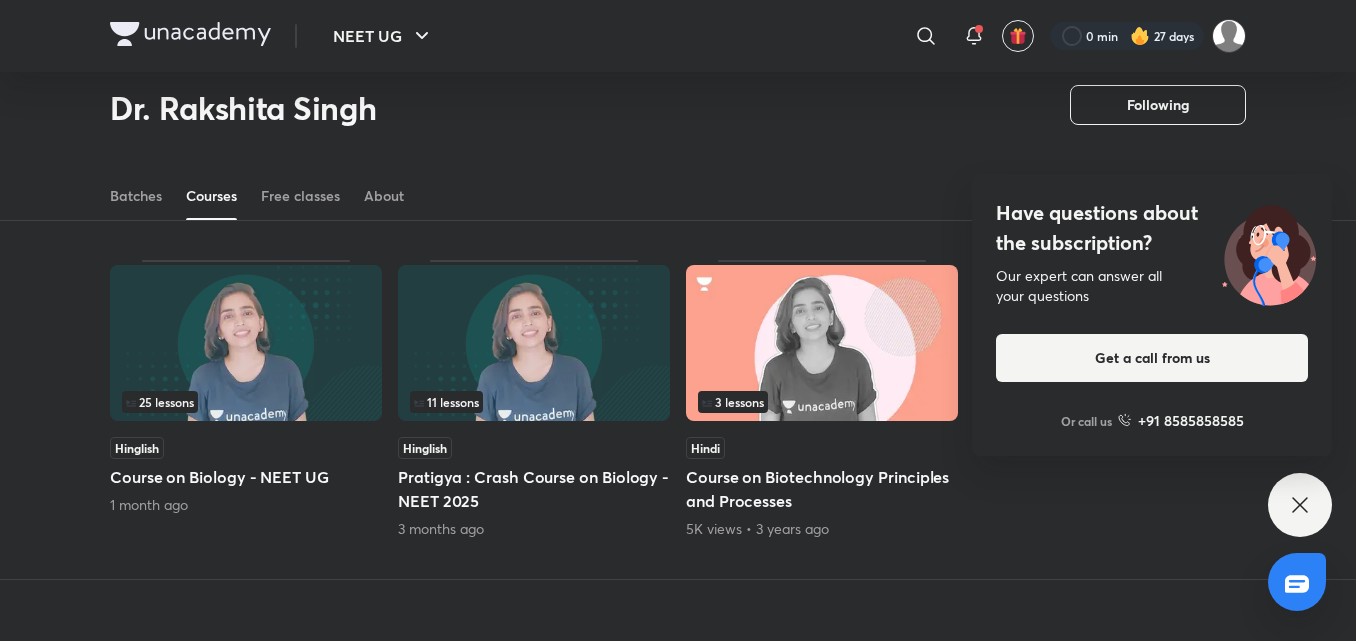 click 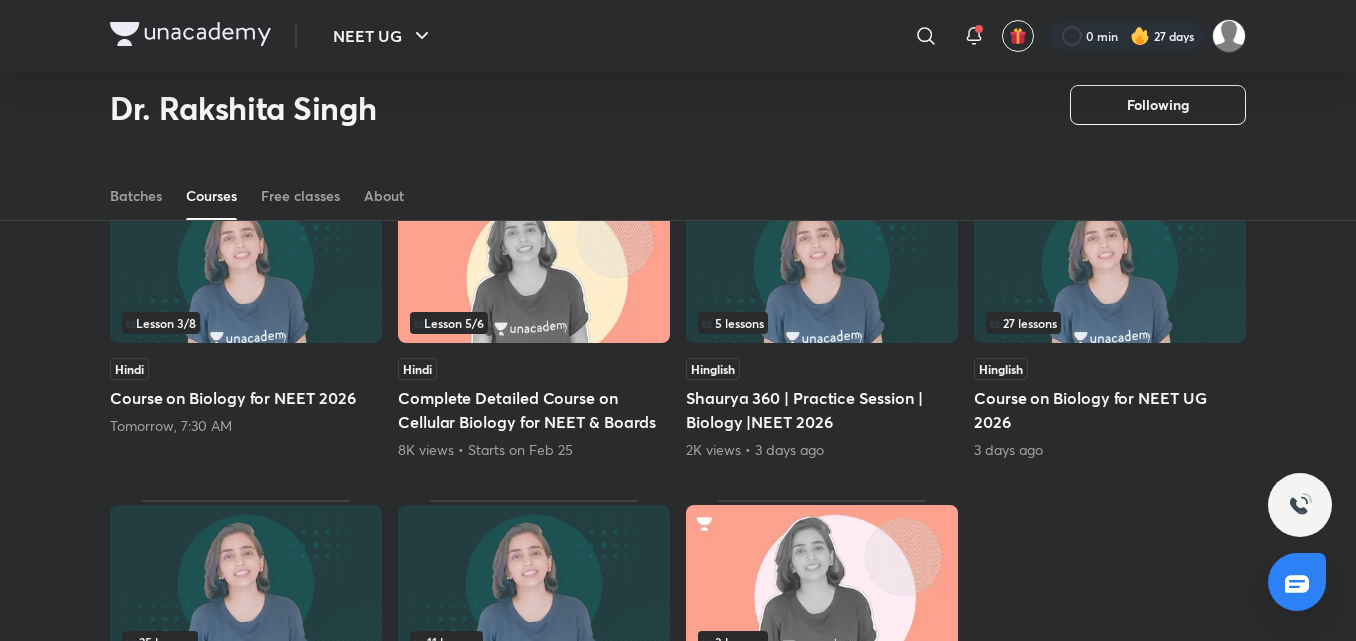 scroll, scrollTop: 208, scrollLeft: 0, axis: vertical 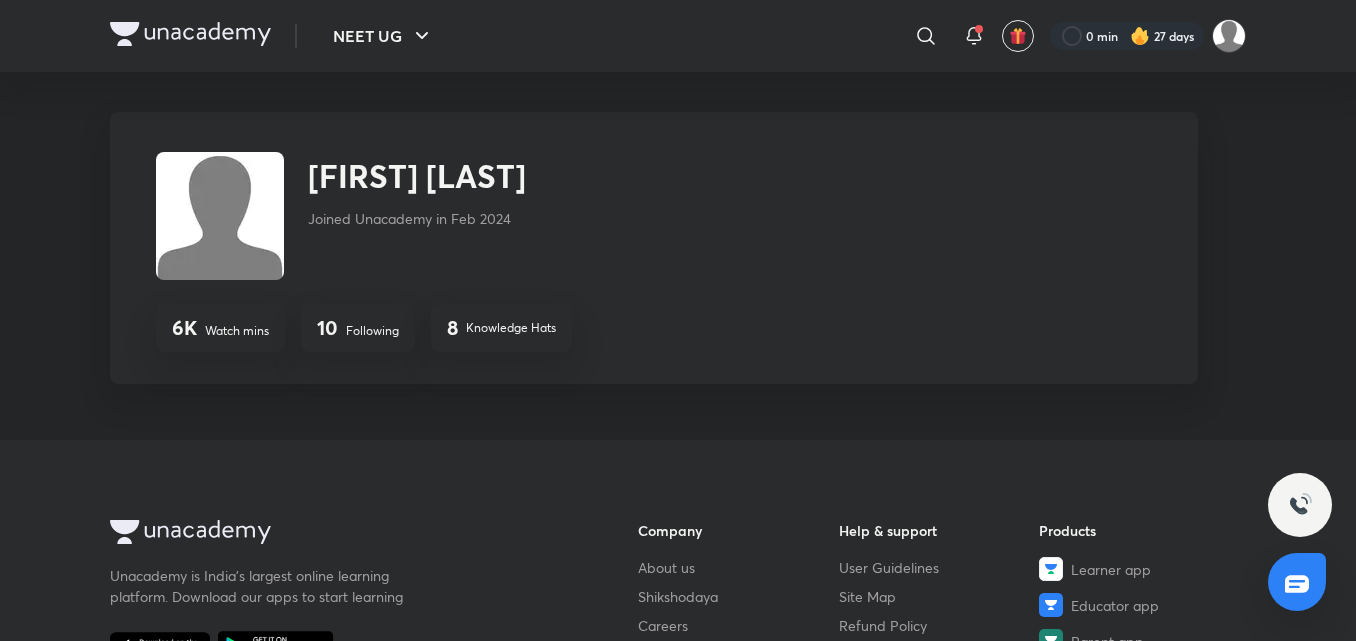 click on "10 Following" at bounding box center [358, 328] 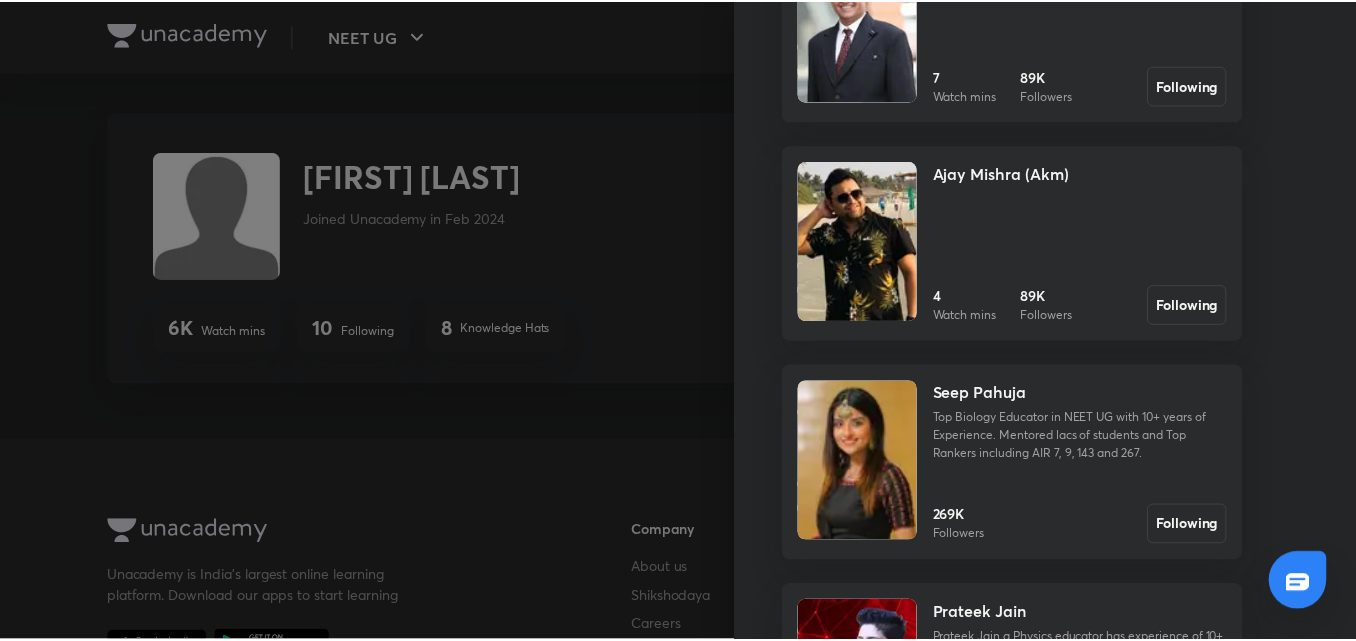scroll, scrollTop: 667, scrollLeft: 0, axis: vertical 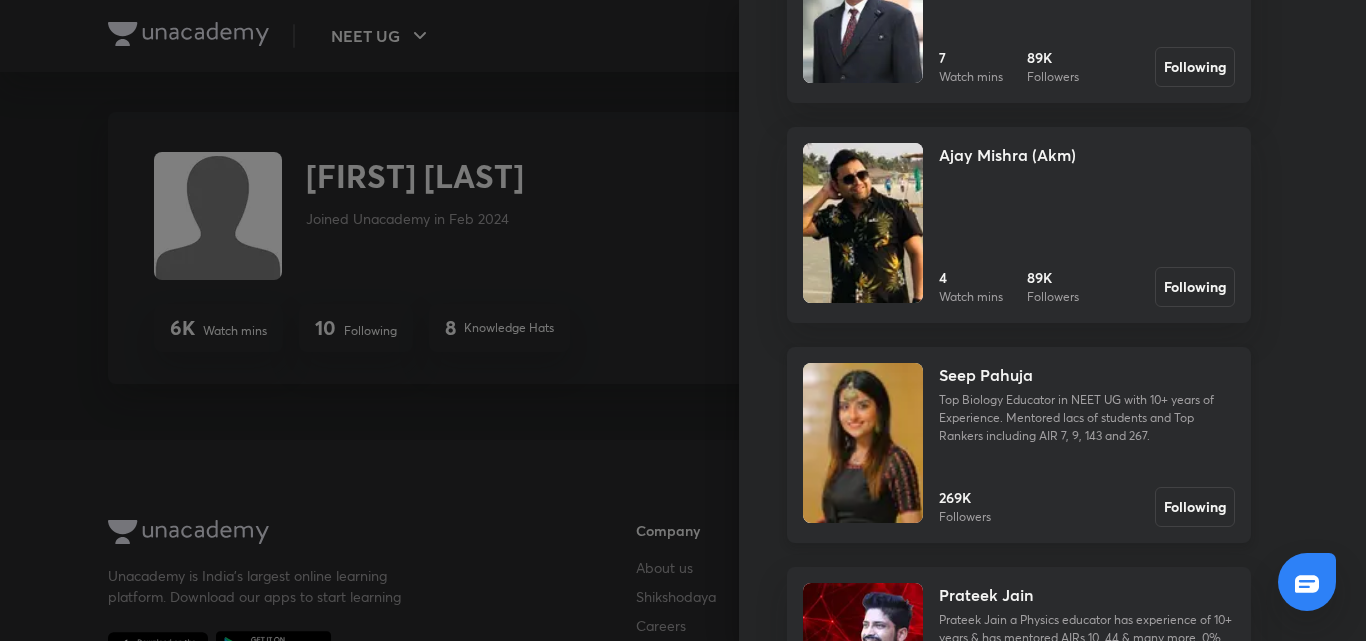 click at bounding box center (863, 443) 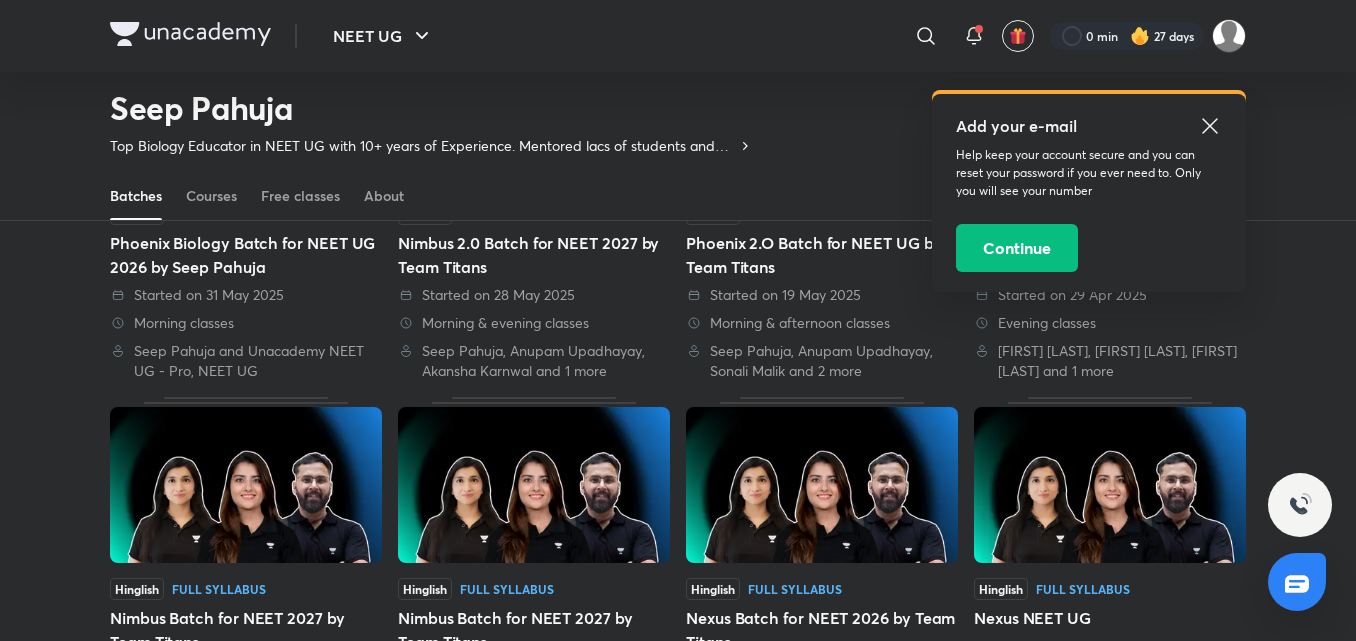 scroll, scrollTop: 580, scrollLeft: 0, axis: vertical 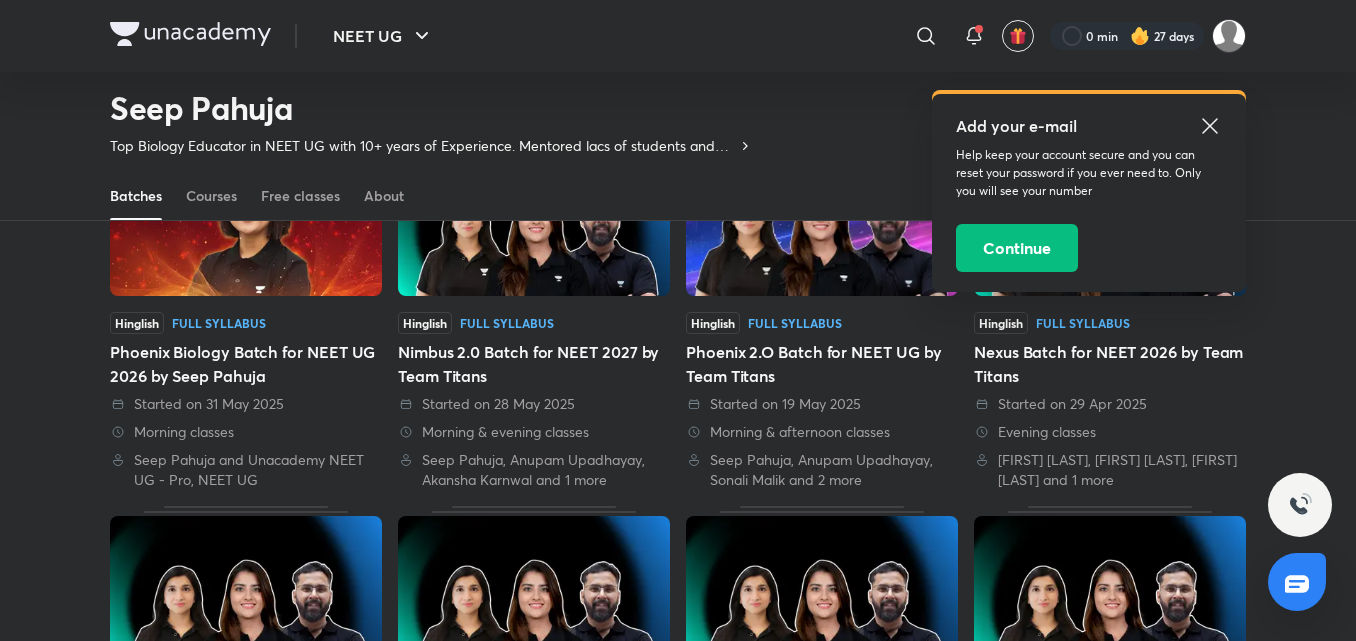 click 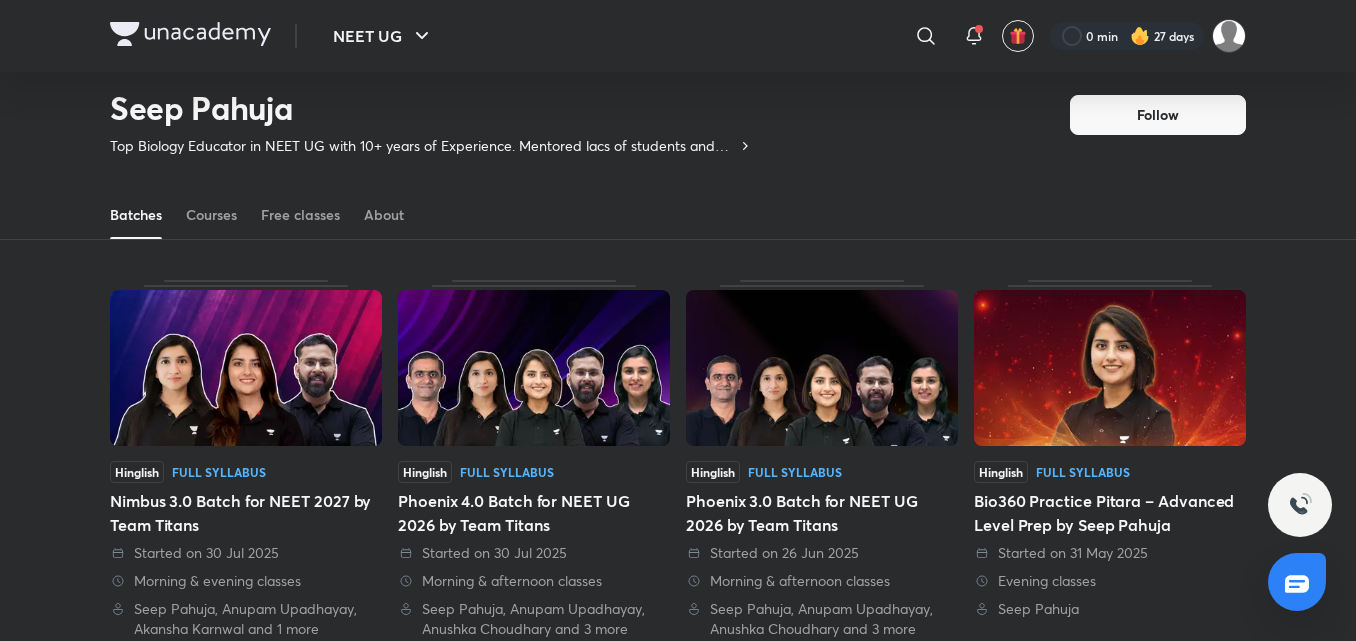 scroll, scrollTop: 30, scrollLeft: 0, axis: vertical 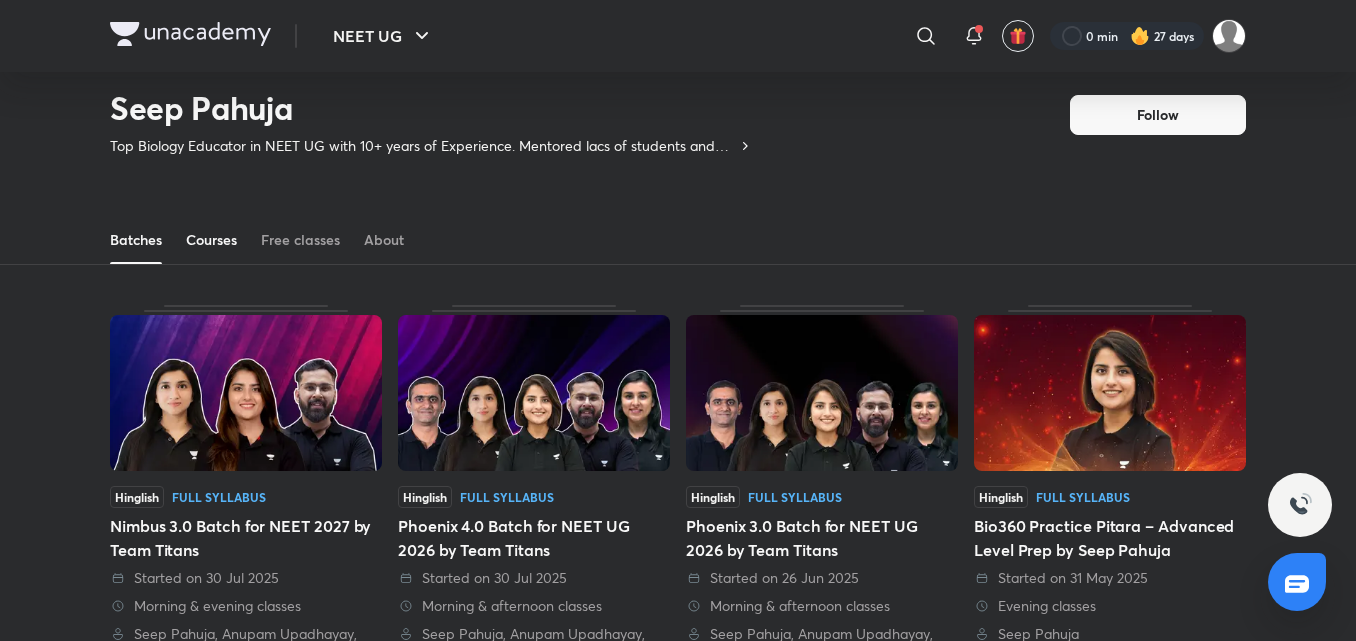 click on "Courses" at bounding box center [211, 240] 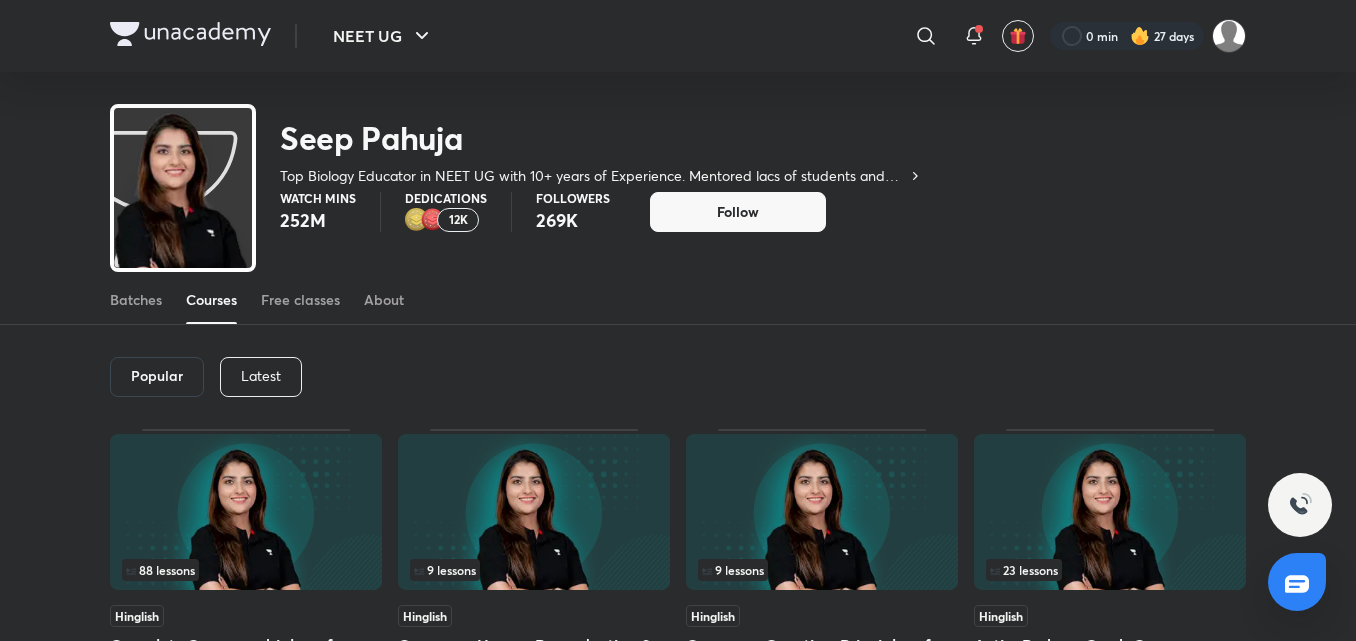scroll, scrollTop: 0, scrollLeft: 0, axis: both 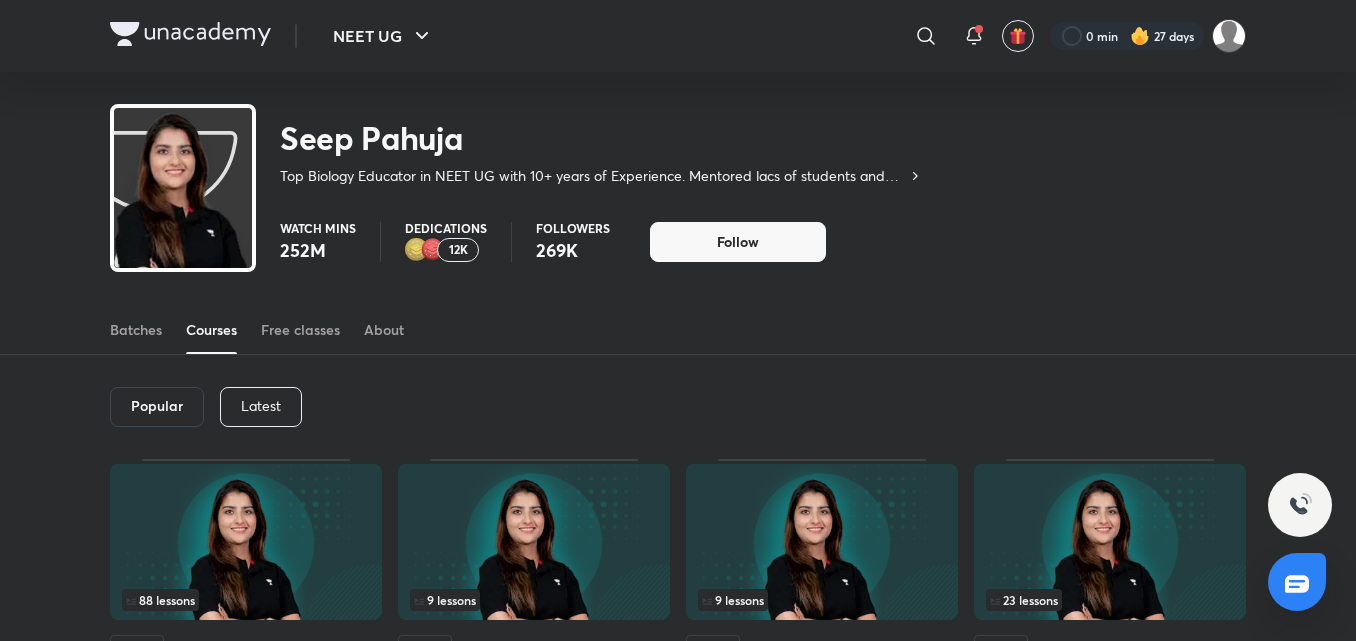 click on "Latest" at bounding box center [261, 406] 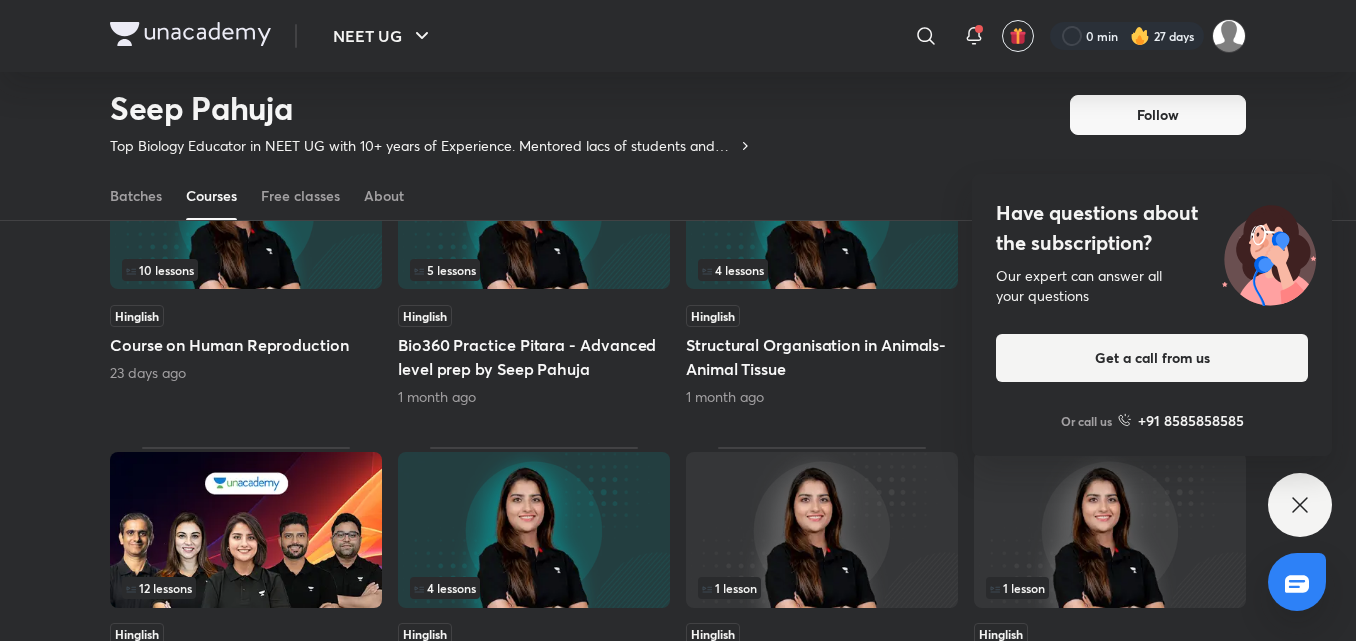 scroll, scrollTop: 487, scrollLeft: 0, axis: vertical 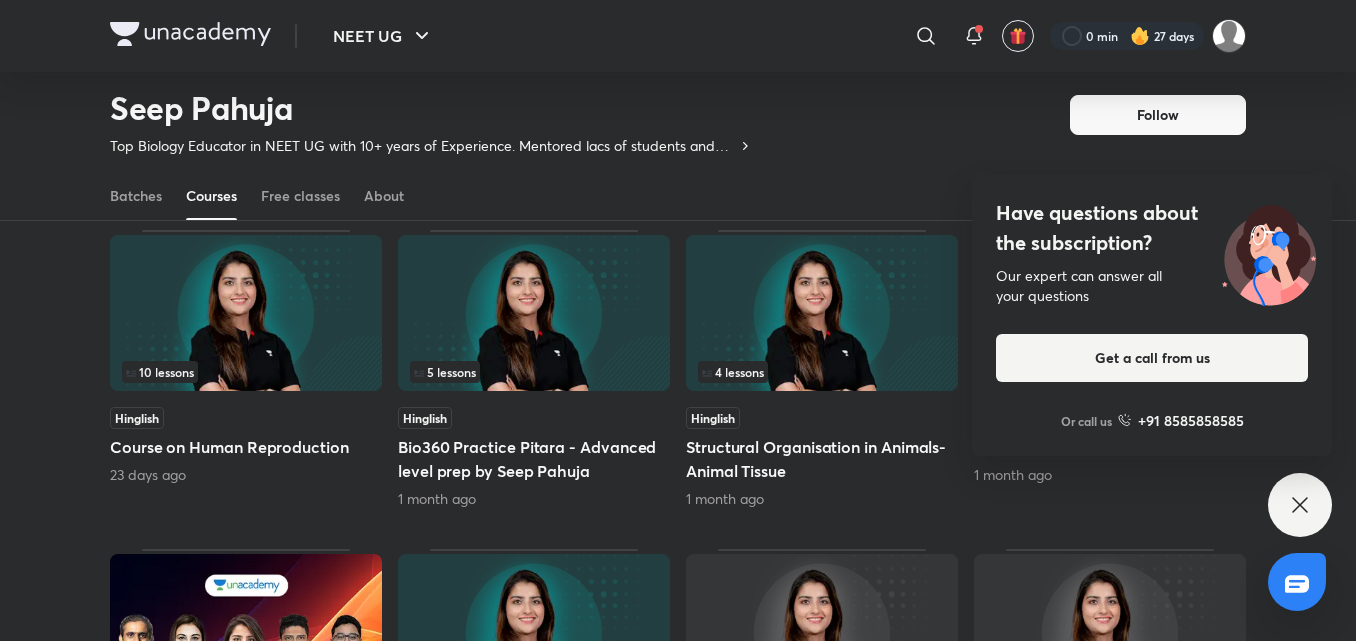 click on "Have questions about the subscription? Our expert can answer all your questions Get a call from us Or call us +91 8585858585" at bounding box center (1300, 505) 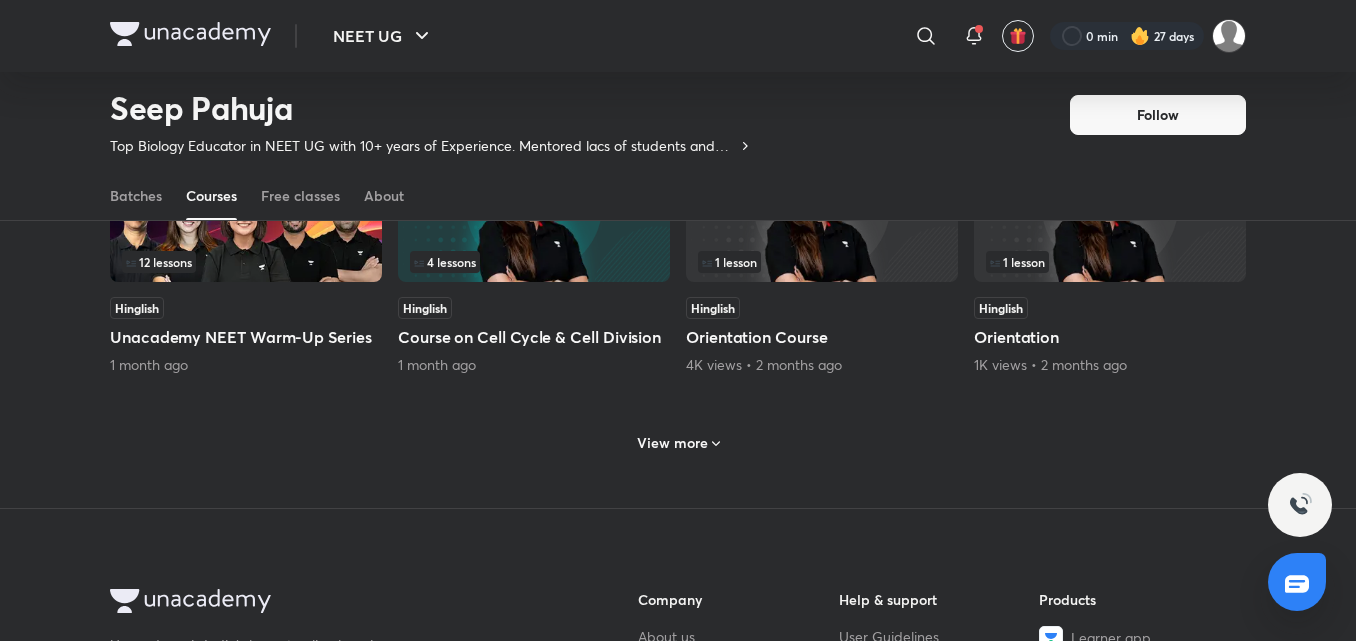scroll, scrollTop: 920, scrollLeft: 0, axis: vertical 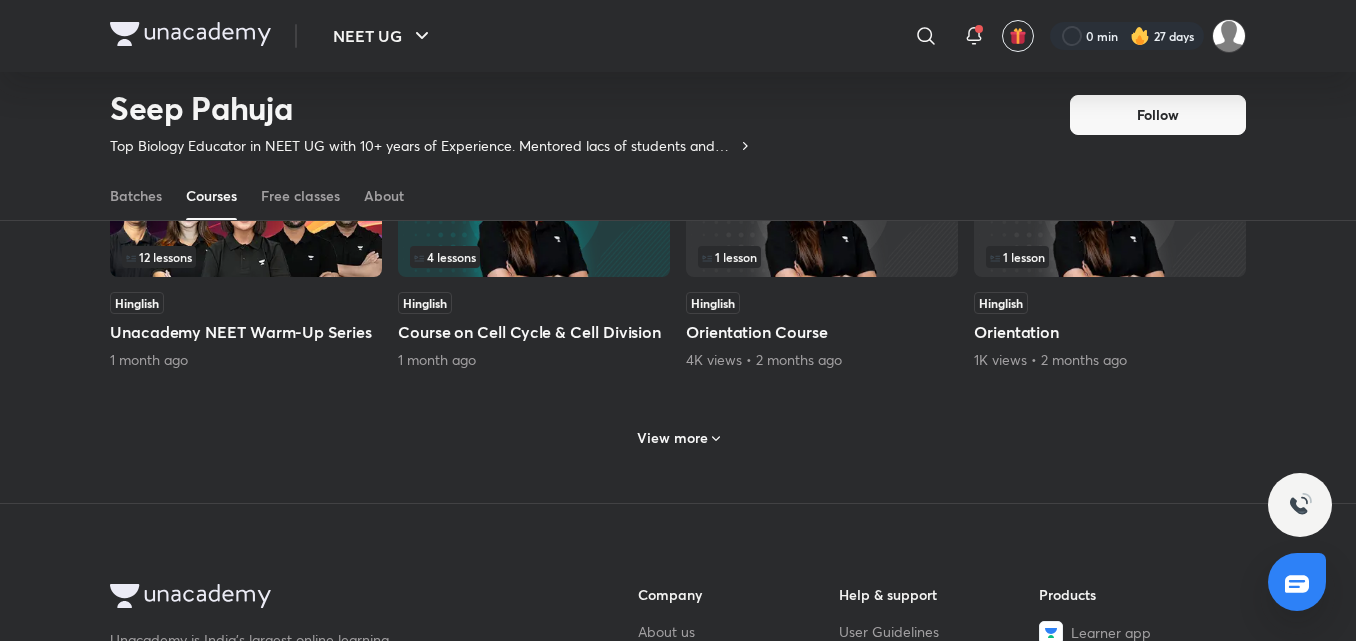 click on "View more" at bounding box center (672, 438) 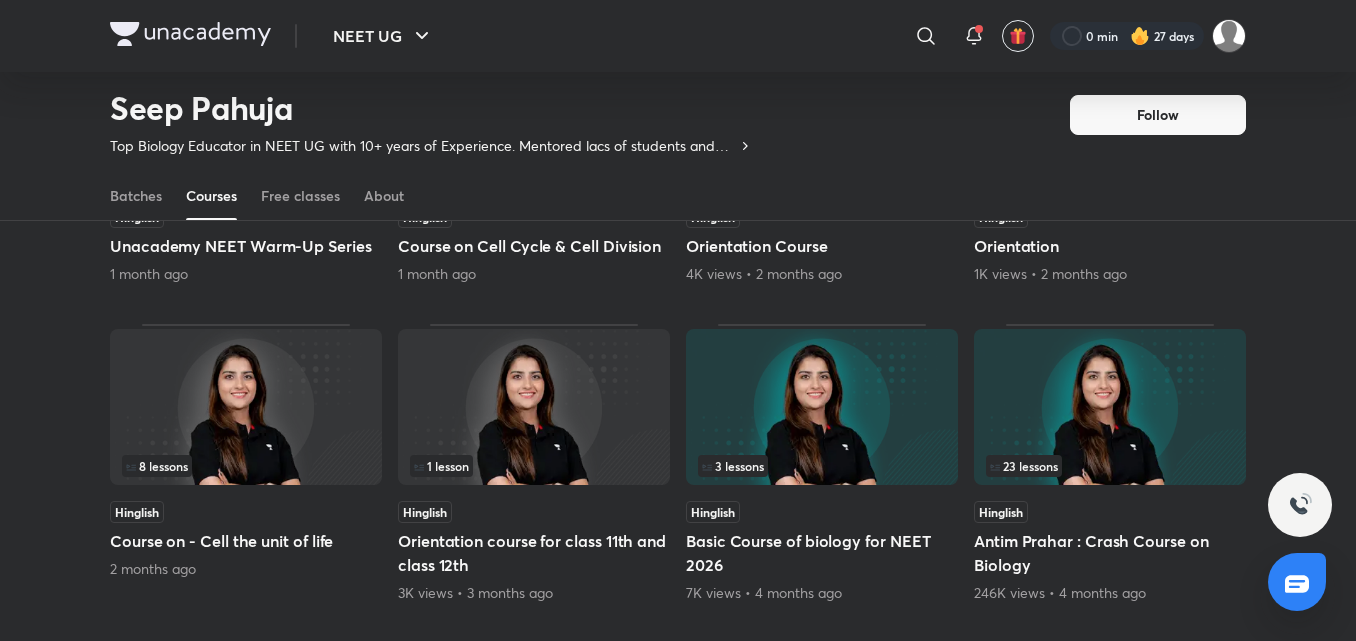 scroll, scrollTop: 1004, scrollLeft: 0, axis: vertical 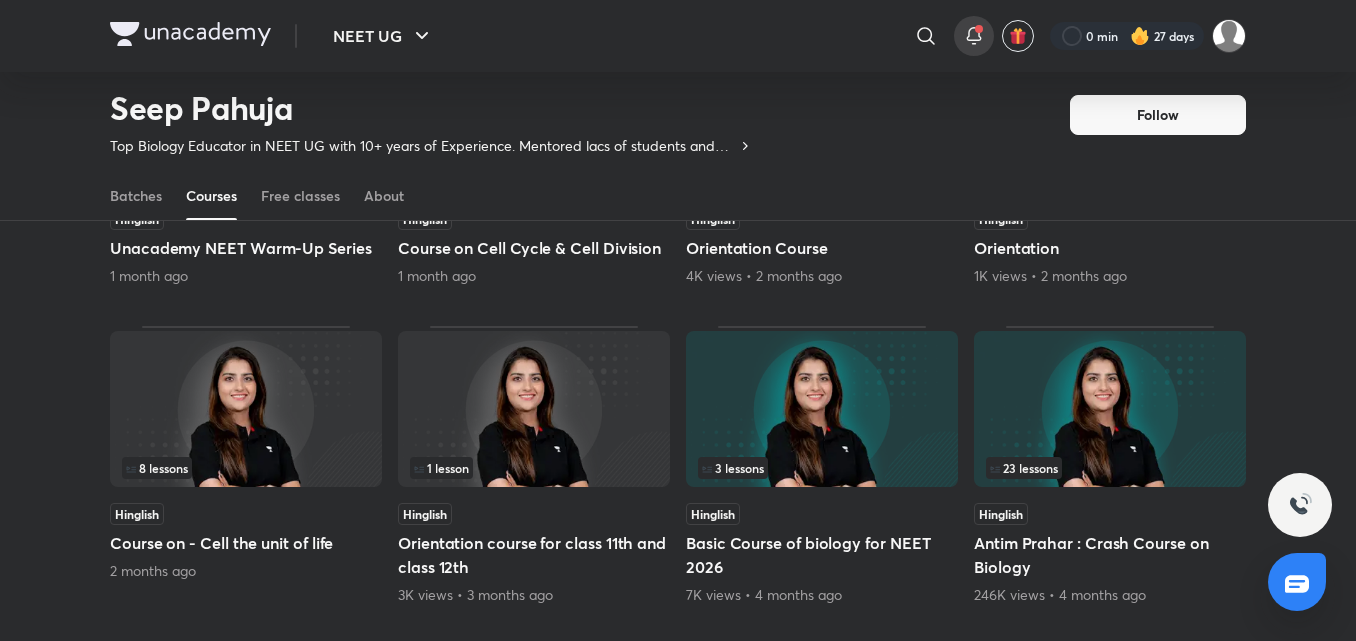 click 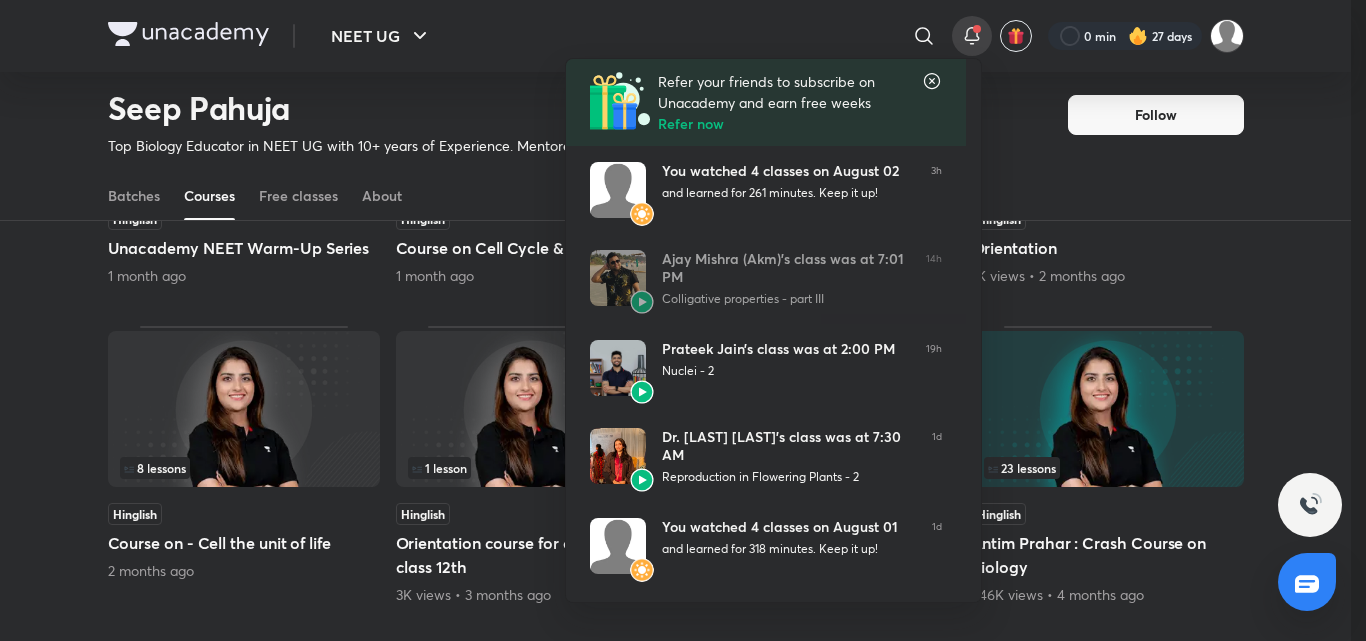 click 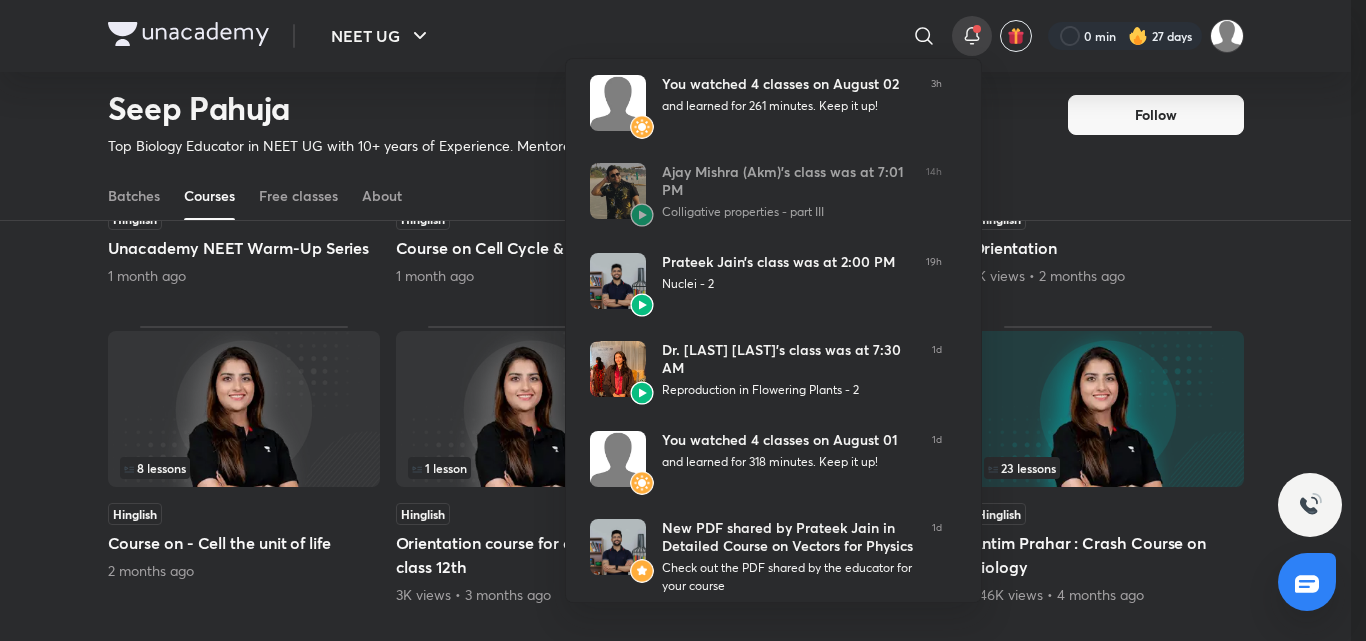 click at bounding box center [683, 320] 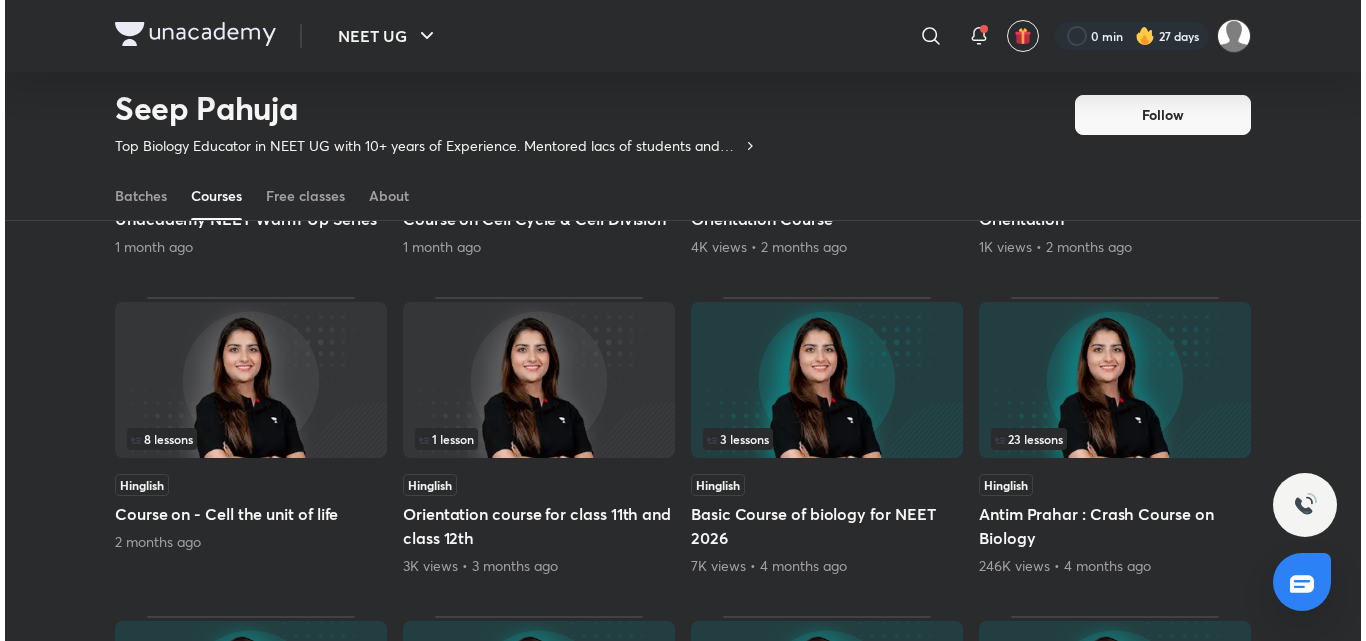 scroll, scrollTop: 1004, scrollLeft: 0, axis: vertical 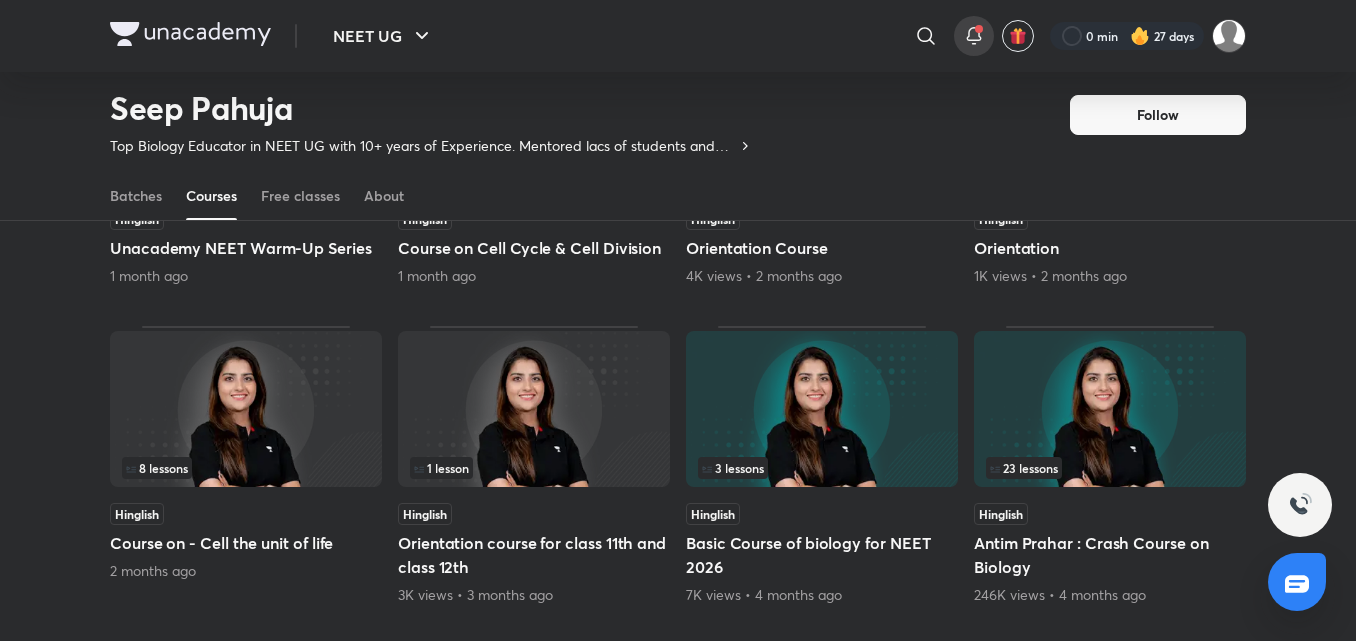 click 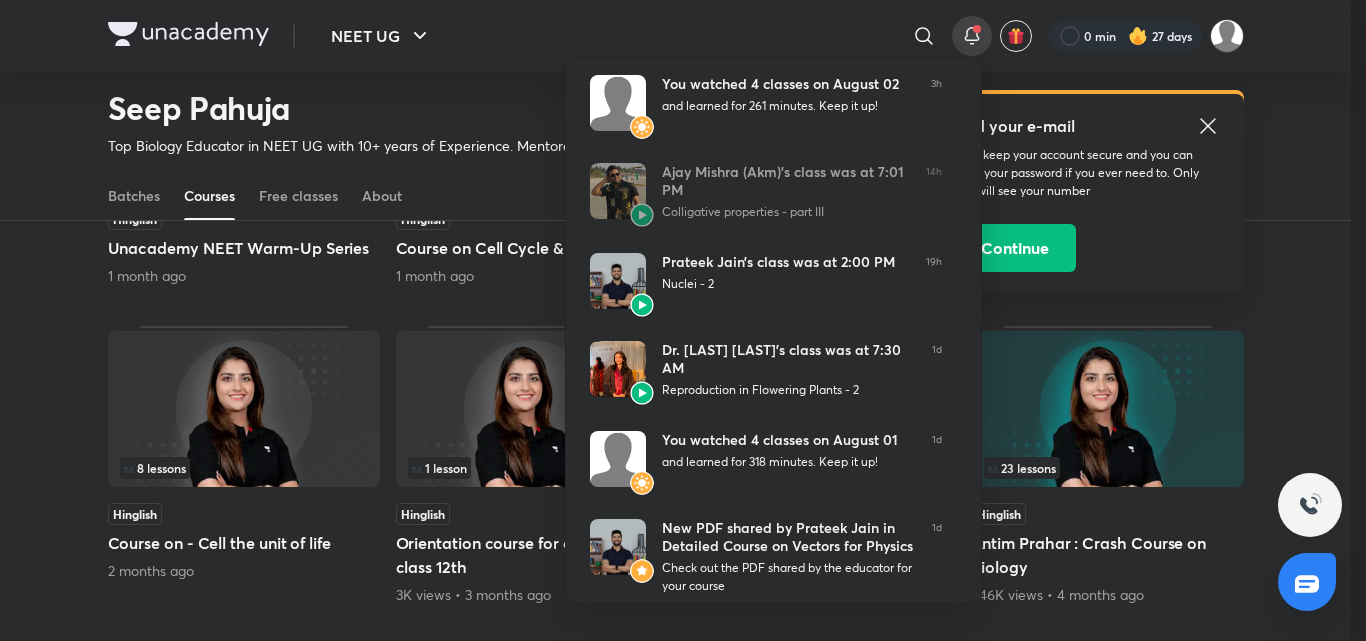 click at bounding box center (683, 320) 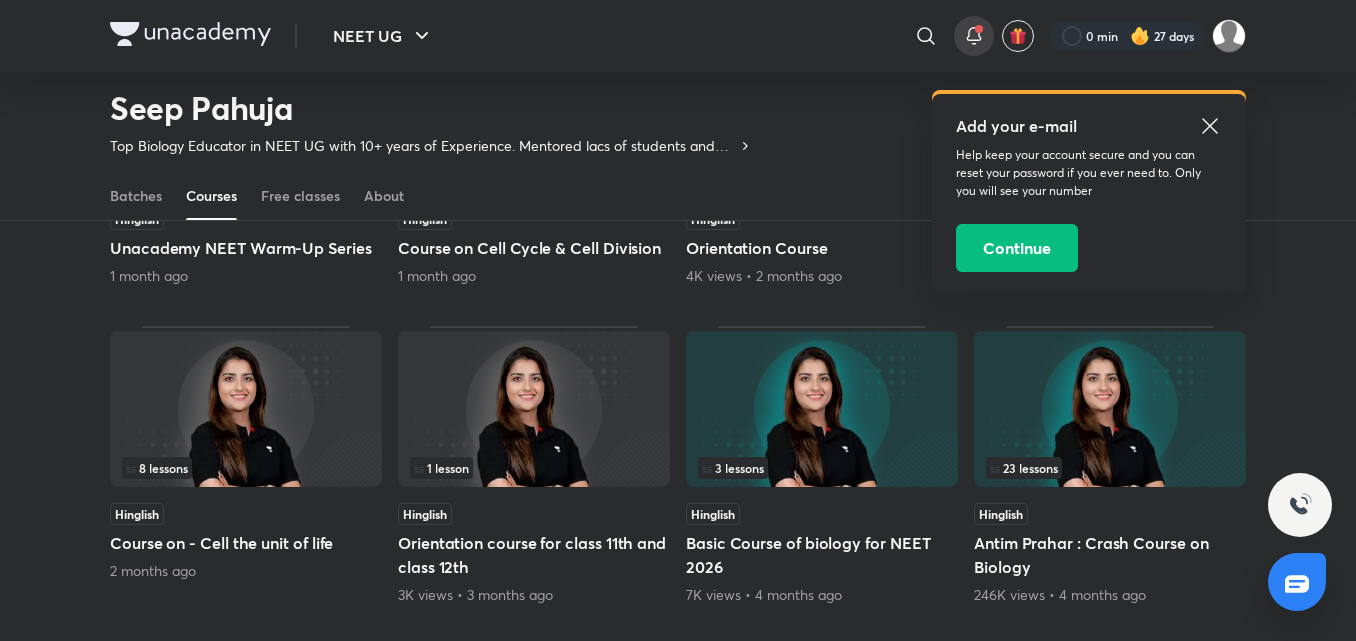 click at bounding box center [974, 36] 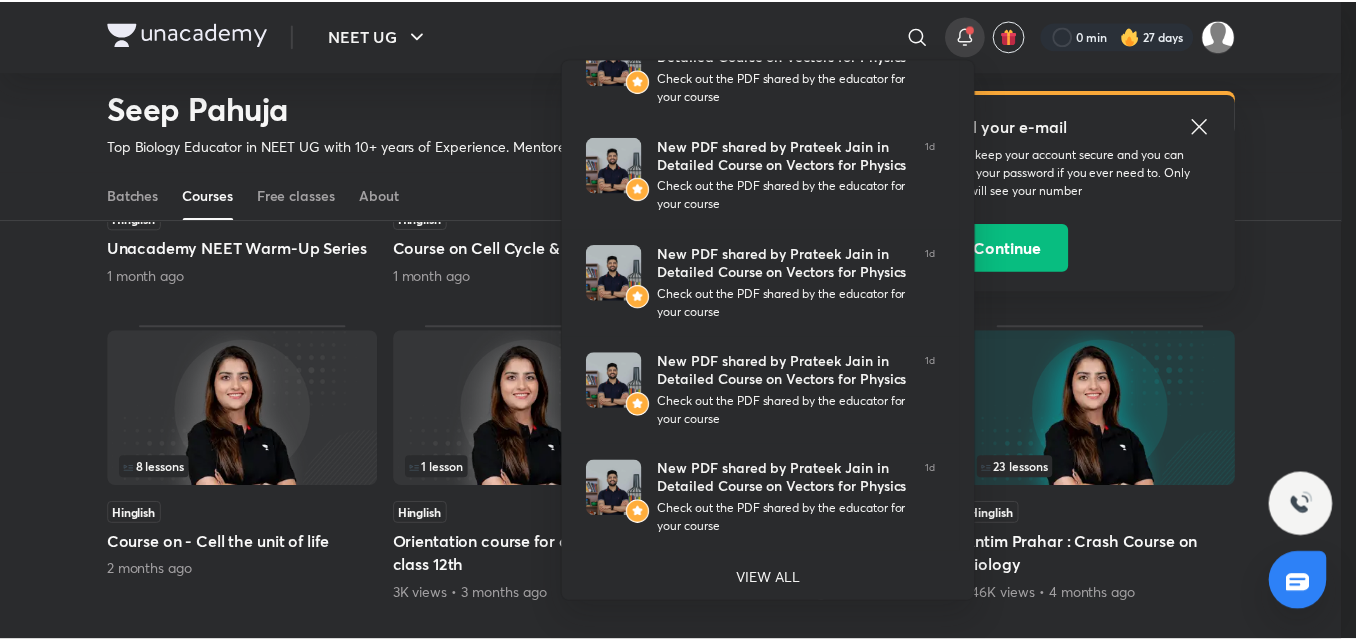 scroll, scrollTop: 491, scrollLeft: 0, axis: vertical 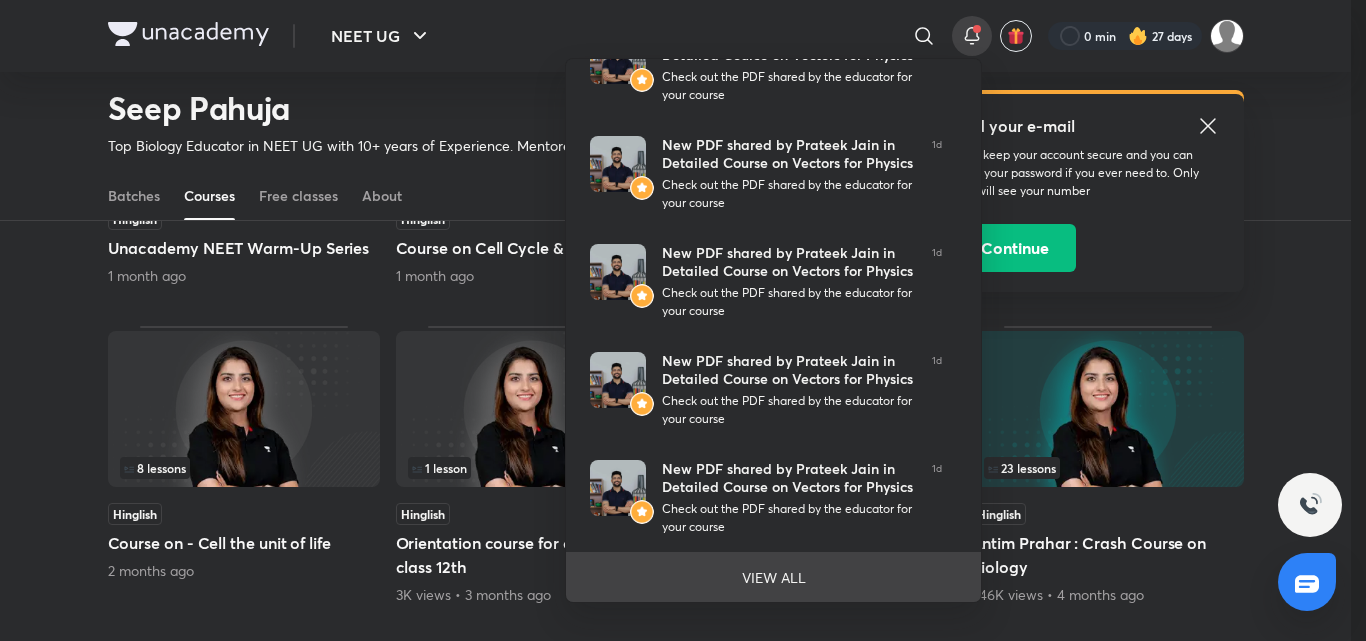 click on "VIEW ALL" at bounding box center [774, 577] 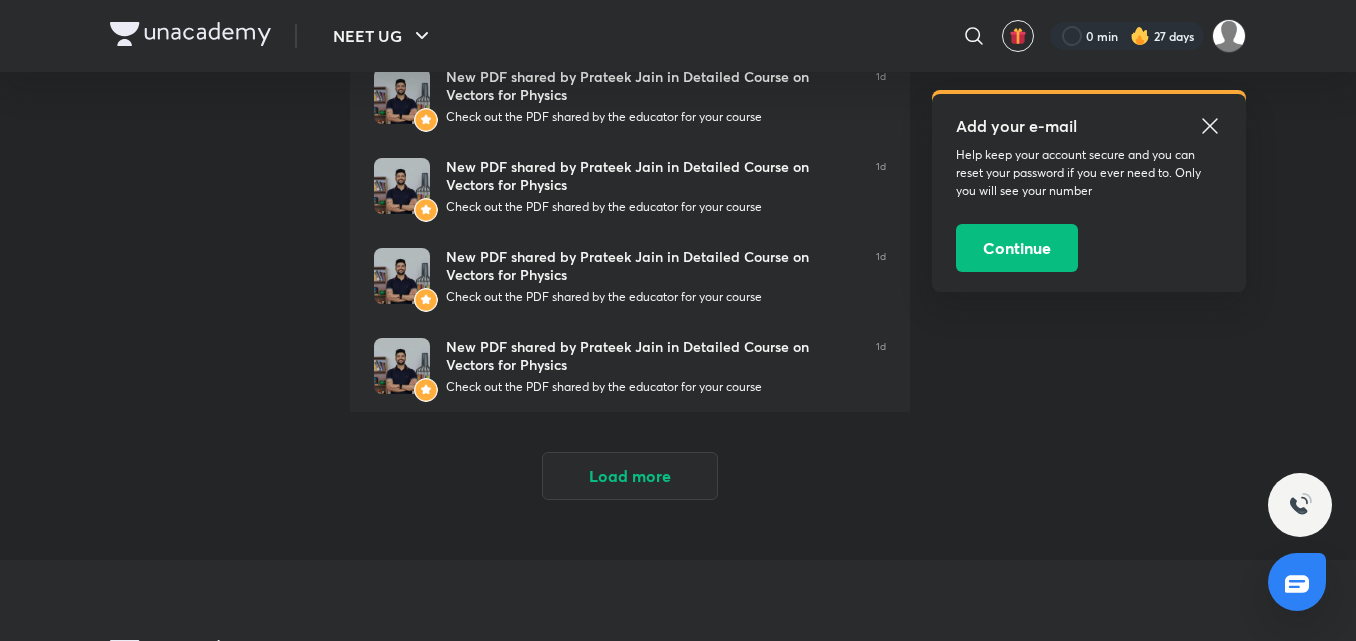 scroll, scrollTop: 683, scrollLeft: 0, axis: vertical 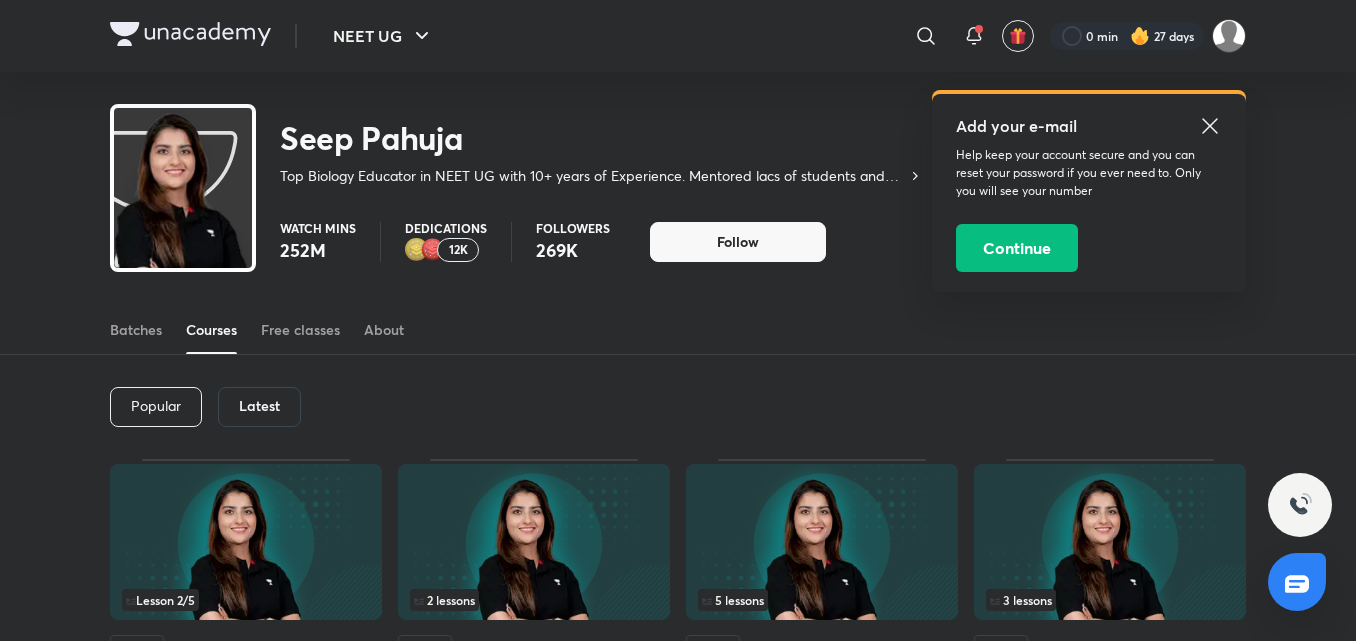 click on "Latest" at bounding box center (259, 406) 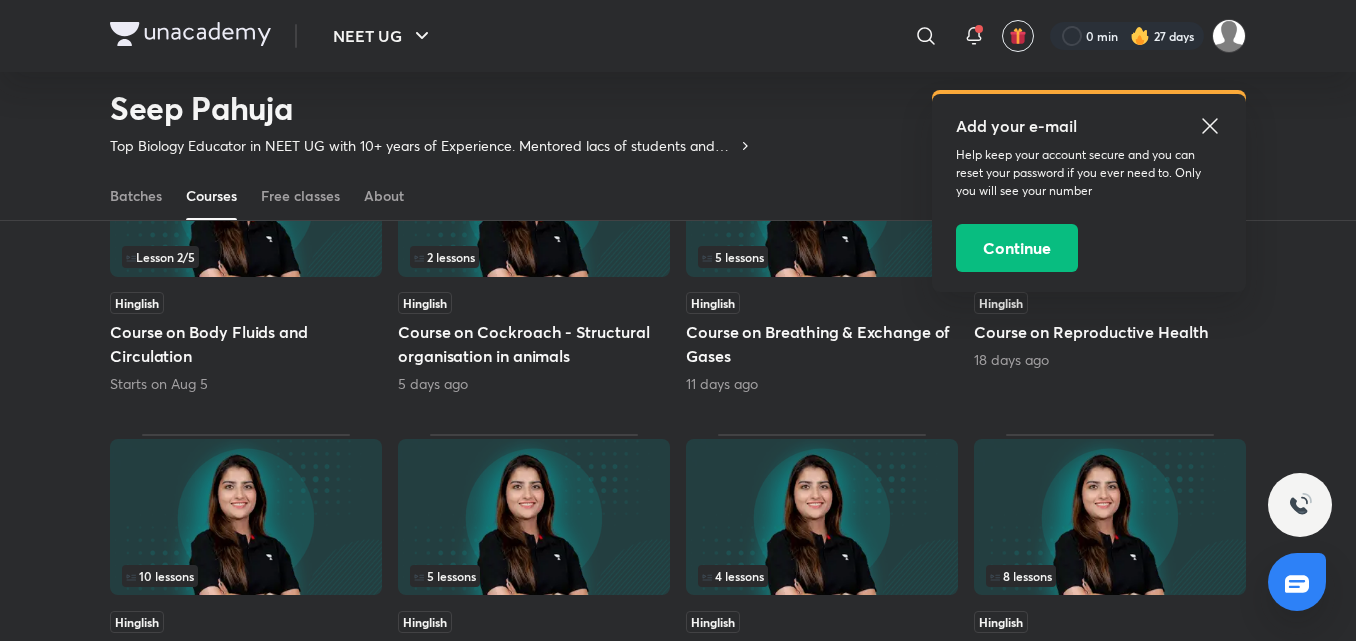 scroll, scrollTop: 252, scrollLeft: 0, axis: vertical 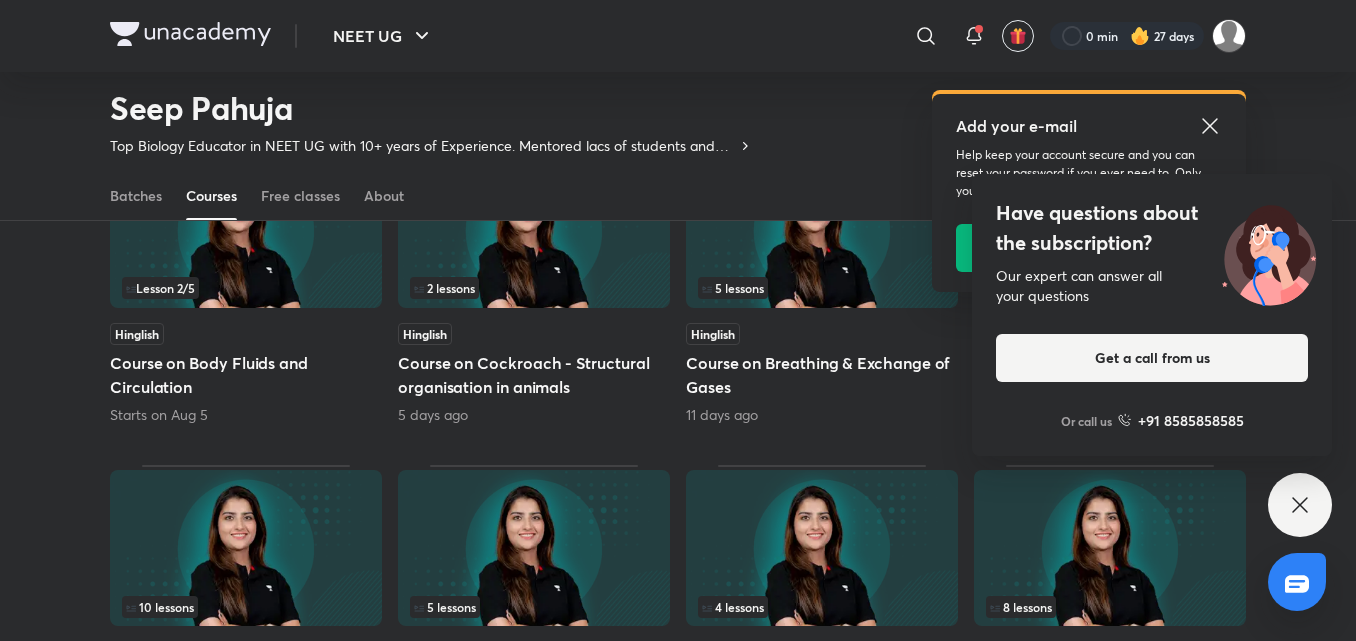 click 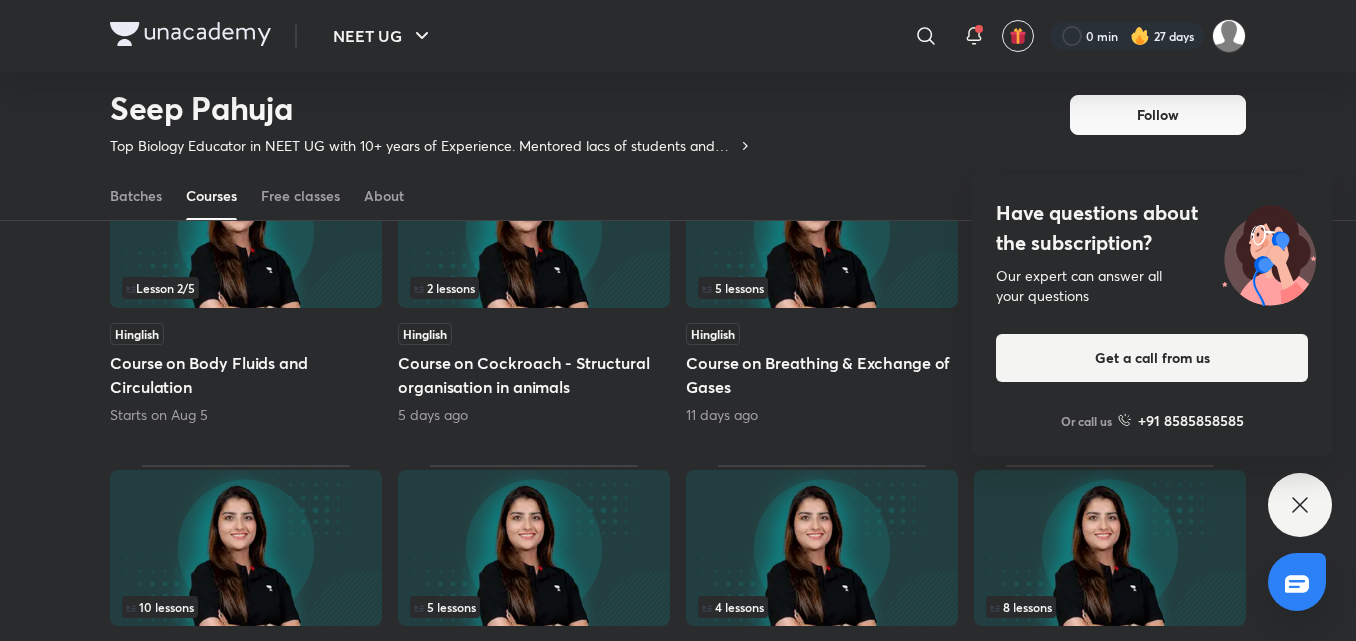 click on "Have questions about the subscription? Our expert can answer all your questions Get a call from us Or call us +91 8585858585" at bounding box center [1300, 505] 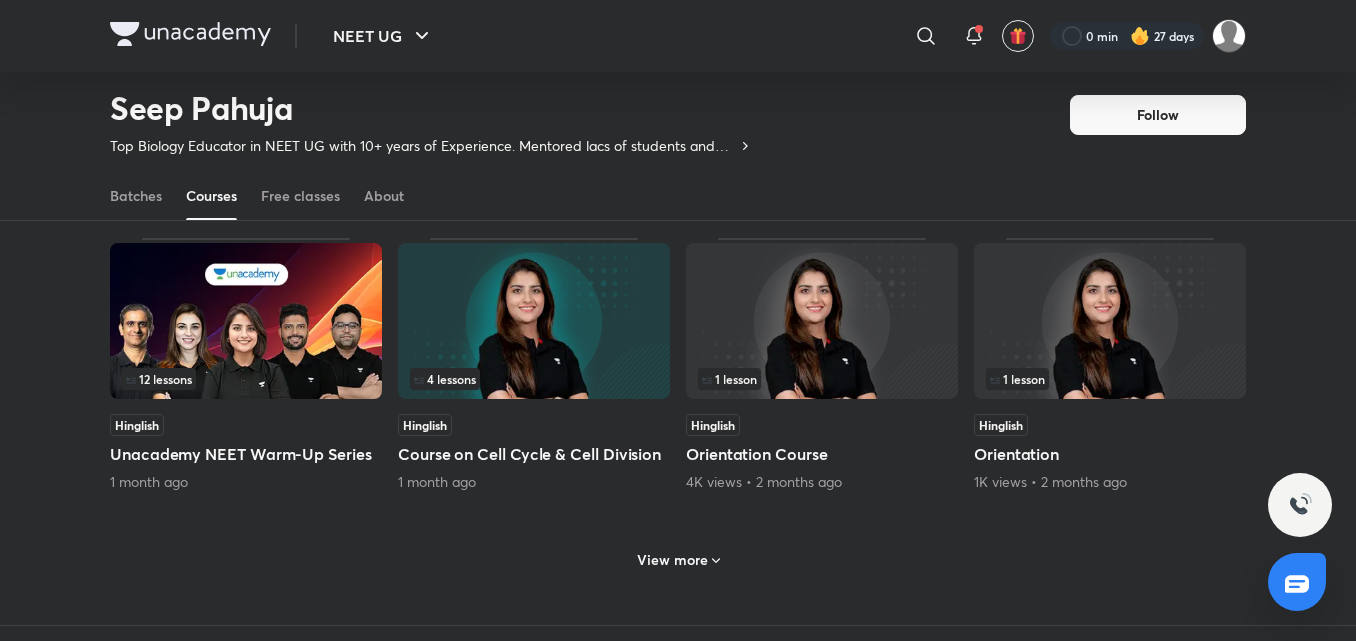 scroll, scrollTop: 835, scrollLeft: 0, axis: vertical 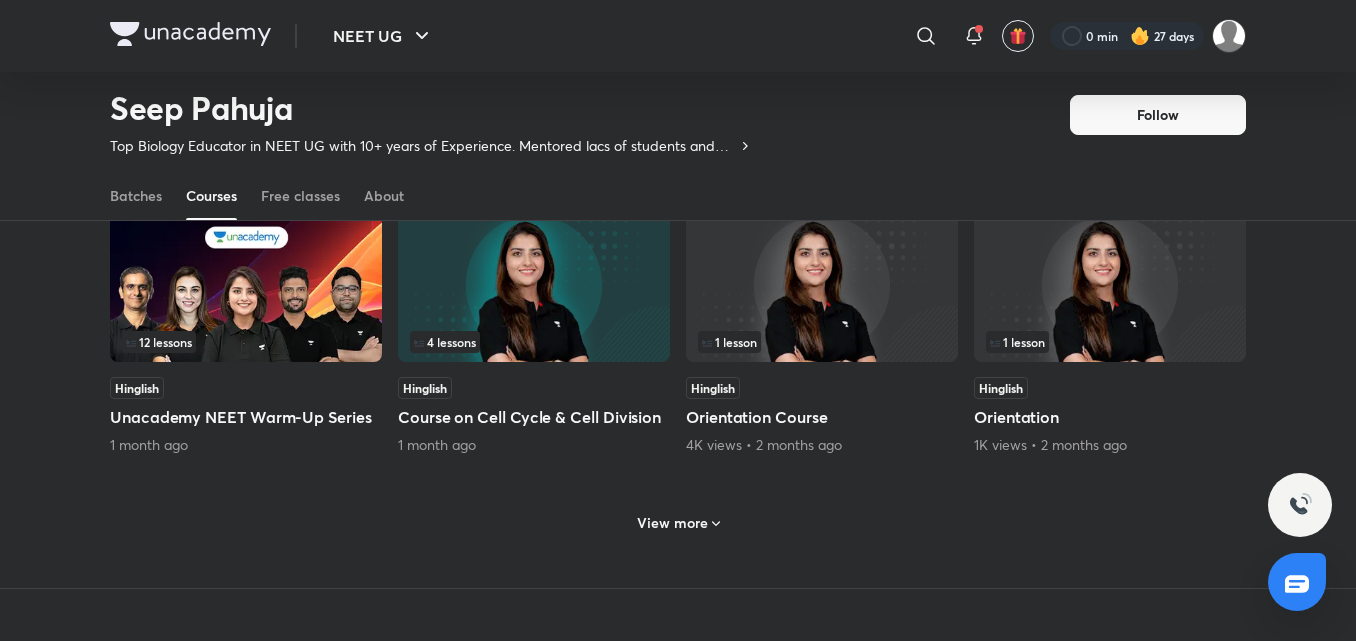 click on "4   lessons" at bounding box center [534, 342] 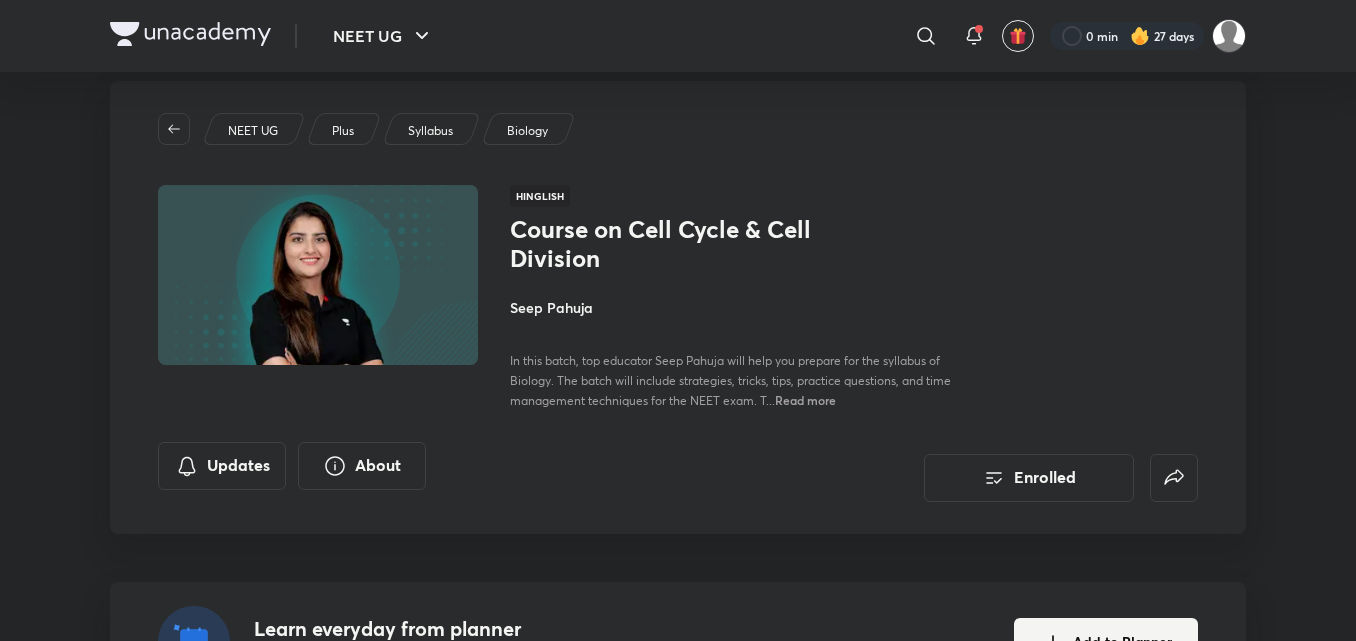 scroll, scrollTop: 0, scrollLeft: 0, axis: both 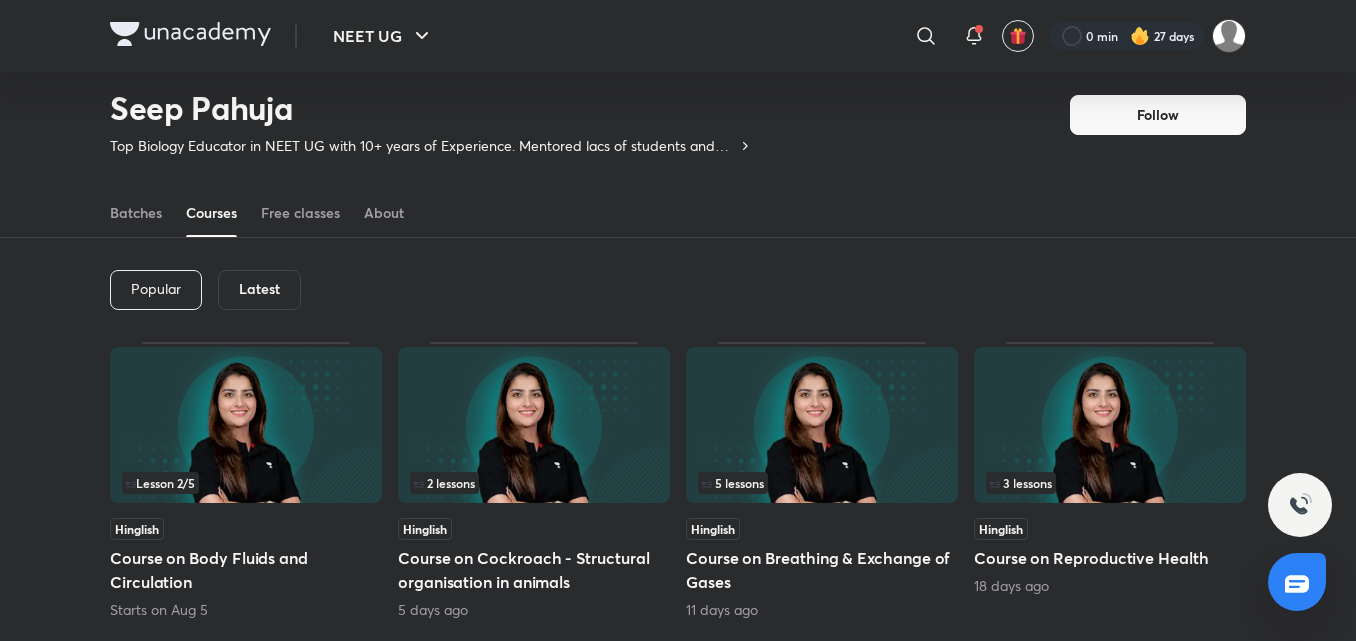 click on "Latest" at bounding box center [259, 290] 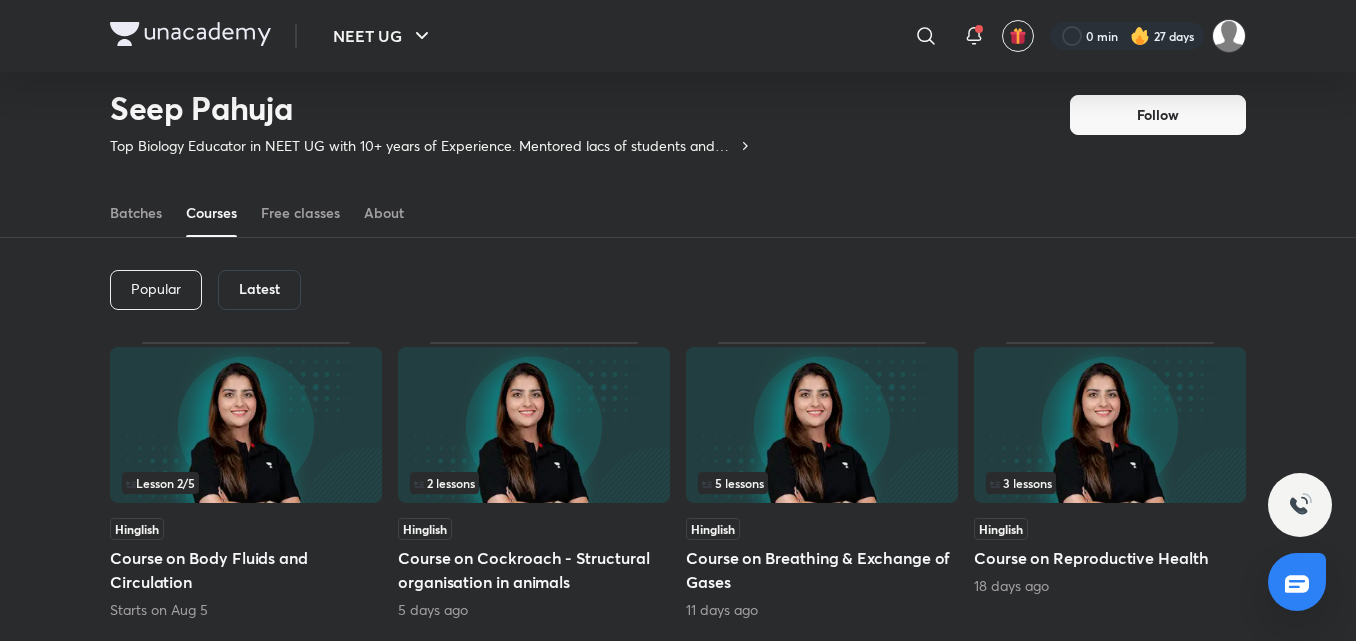 click on "Latest" at bounding box center [259, 290] 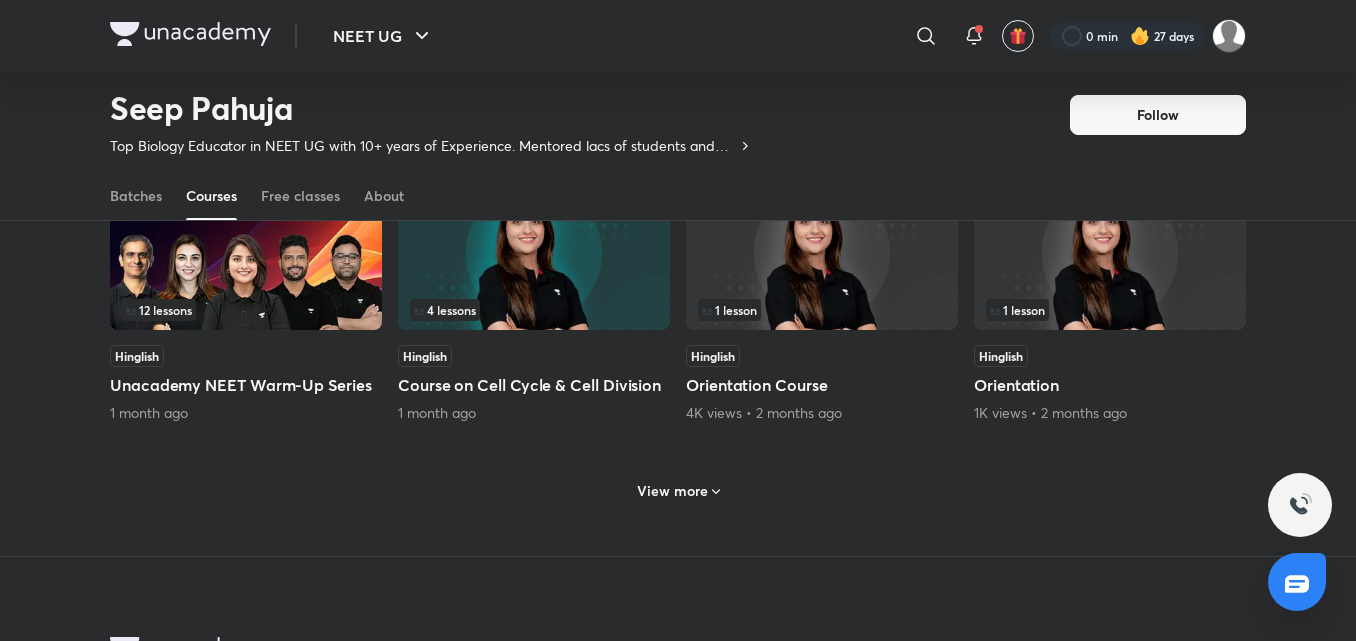 scroll, scrollTop: 874, scrollLeft: 0, axis: vertical 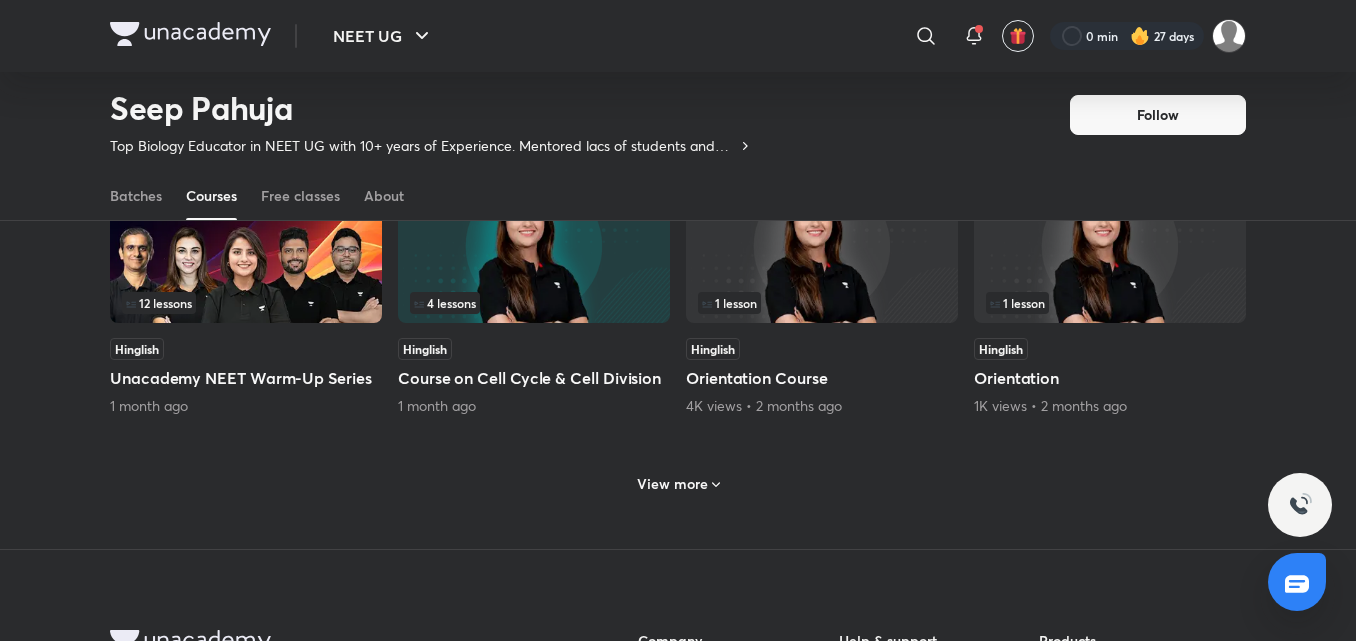 click on "View more" at bounding box center [672, 484] 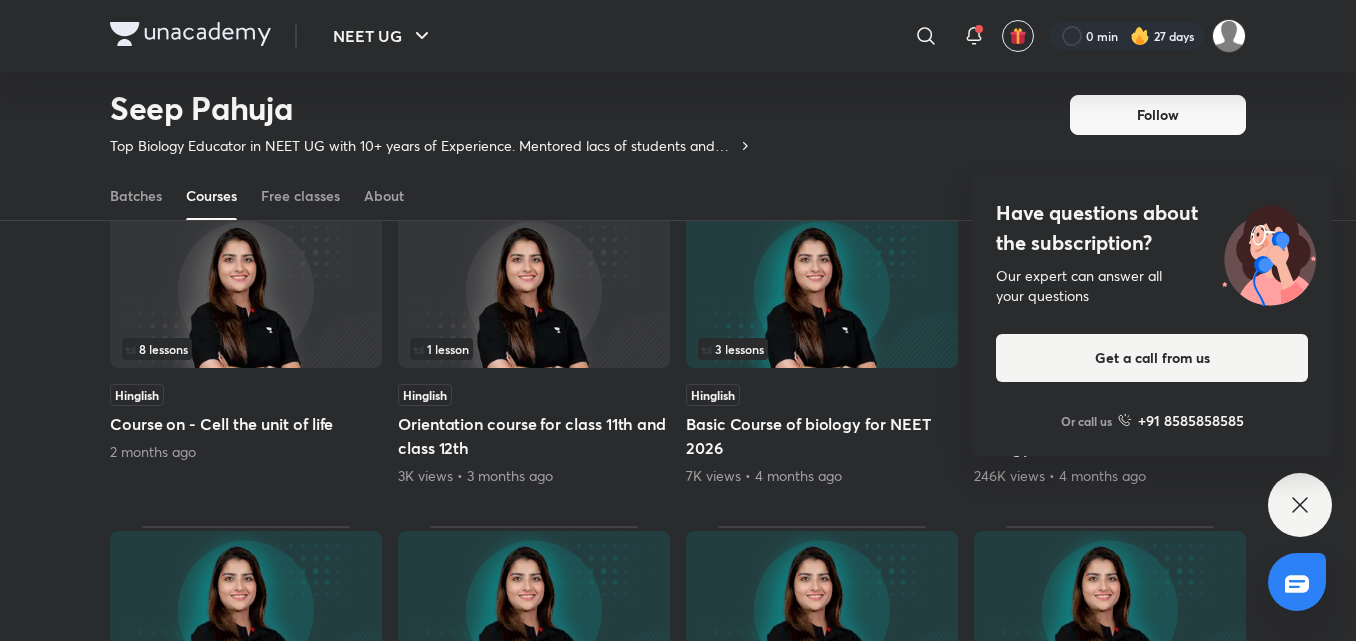 scroll, scrollTop: 1124, scrollLeft: 0, axis: vertical 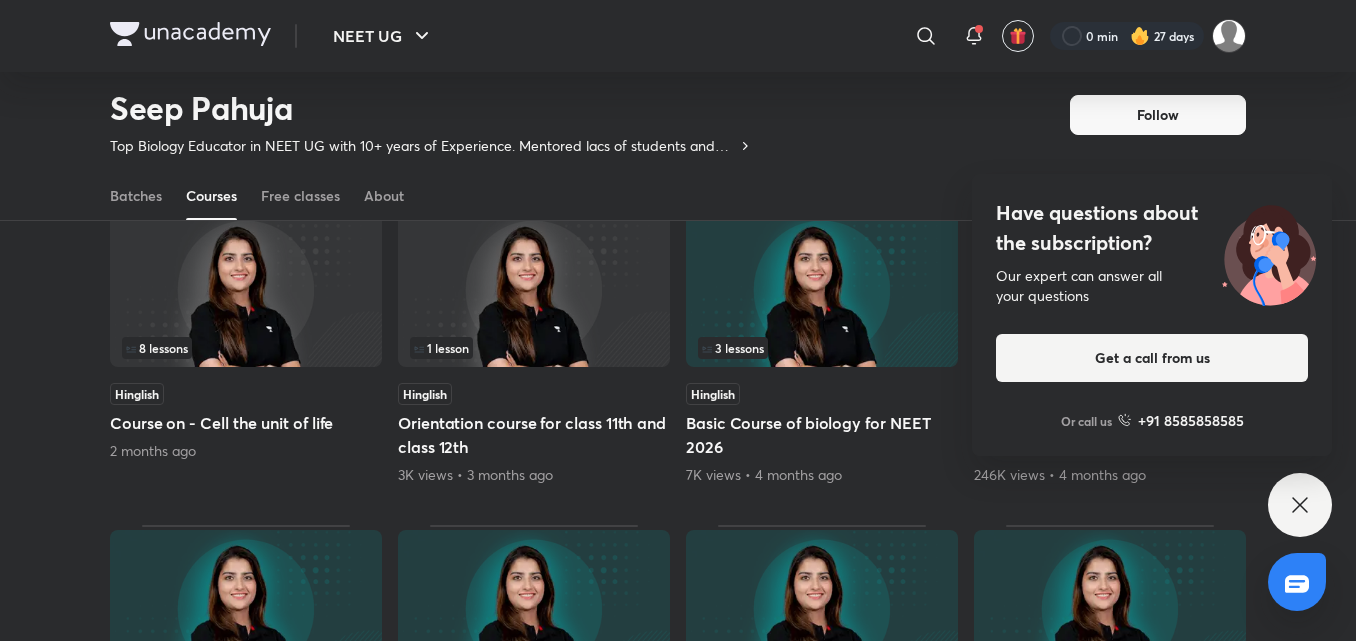 click 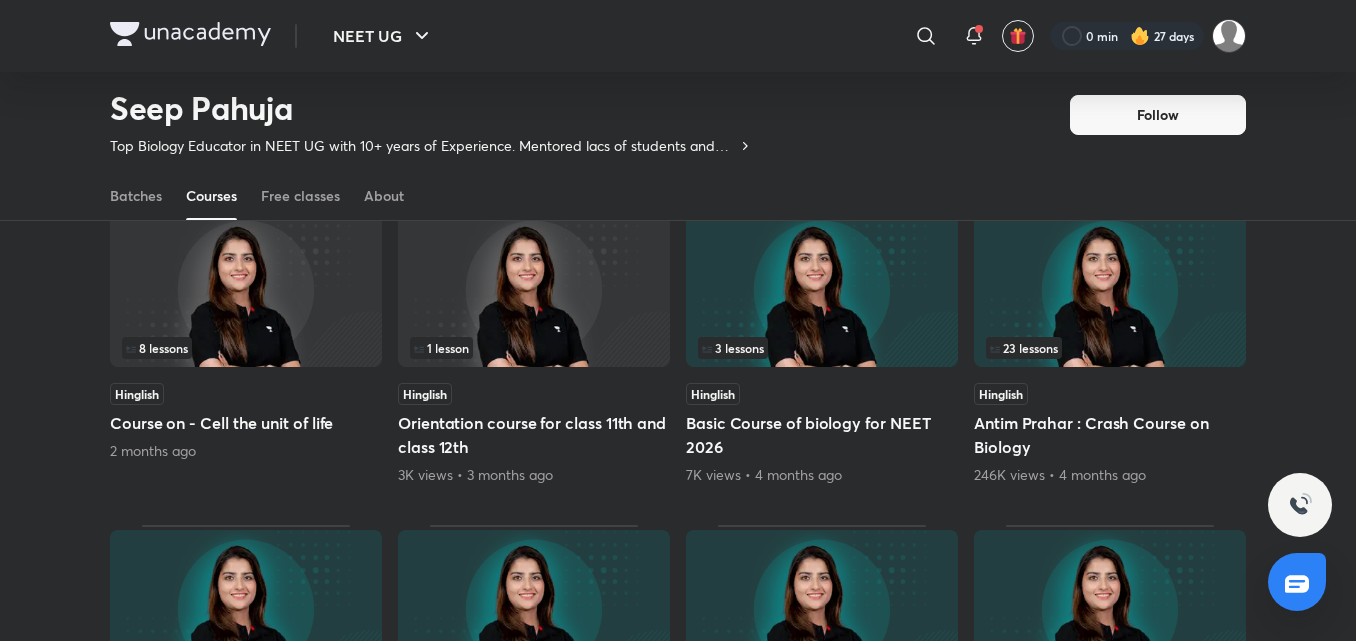 click at bounding box center [246, 289] 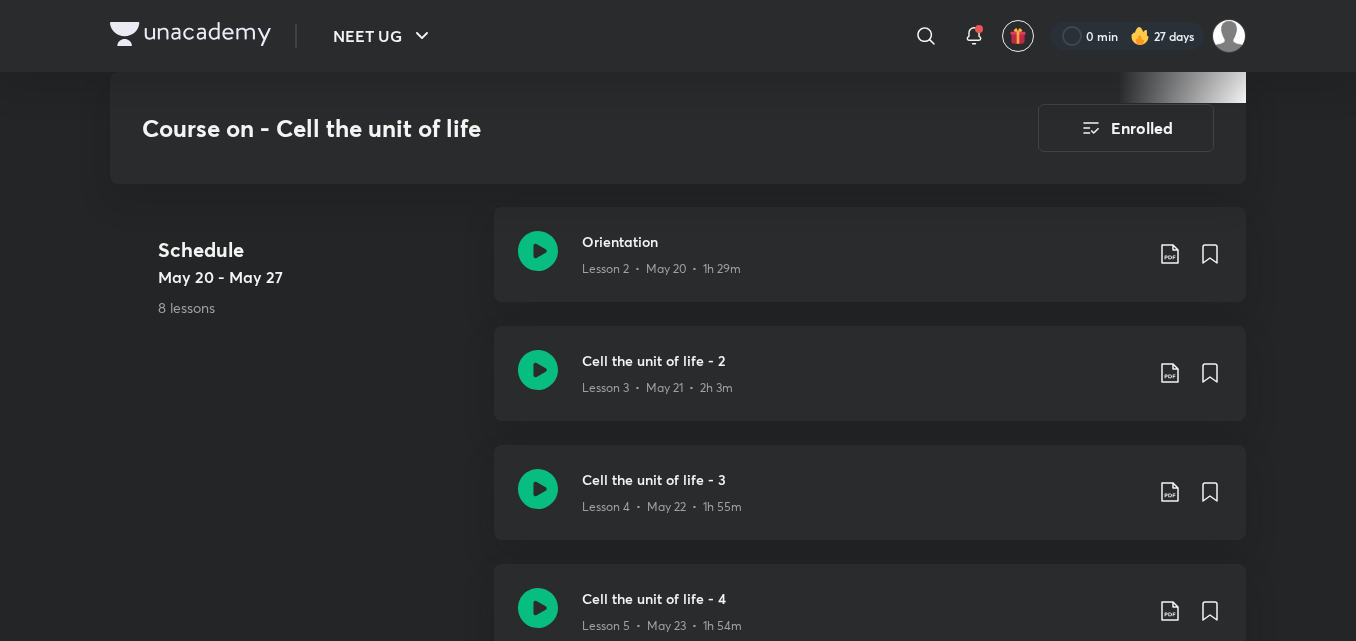 scroll, scrollTop: 900, scrollLeft: 0, axis: vertical 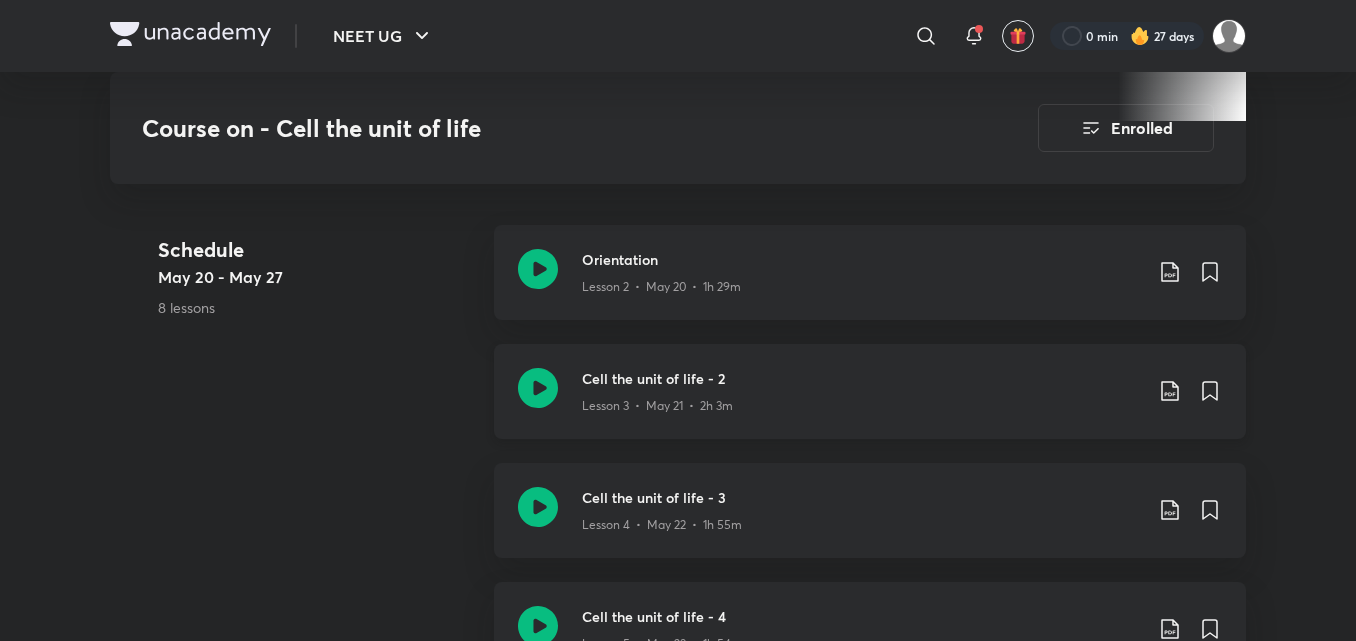 click 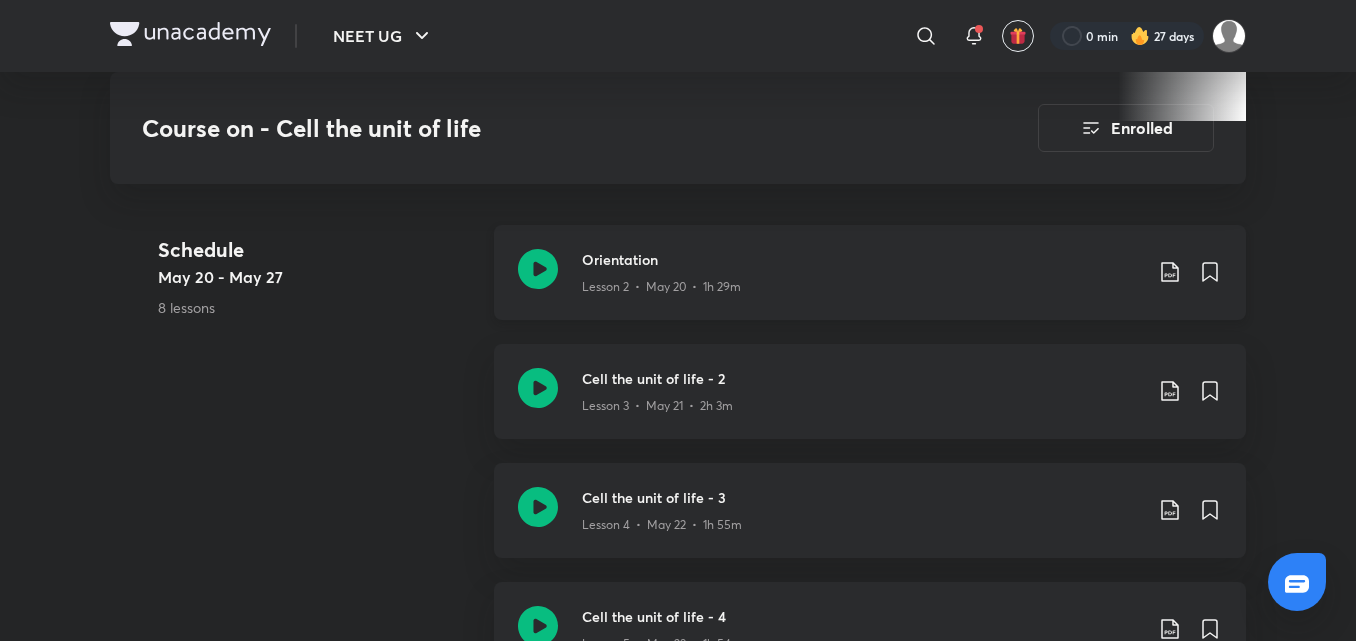 click on "Orientation" at bounding box center (862, 259) 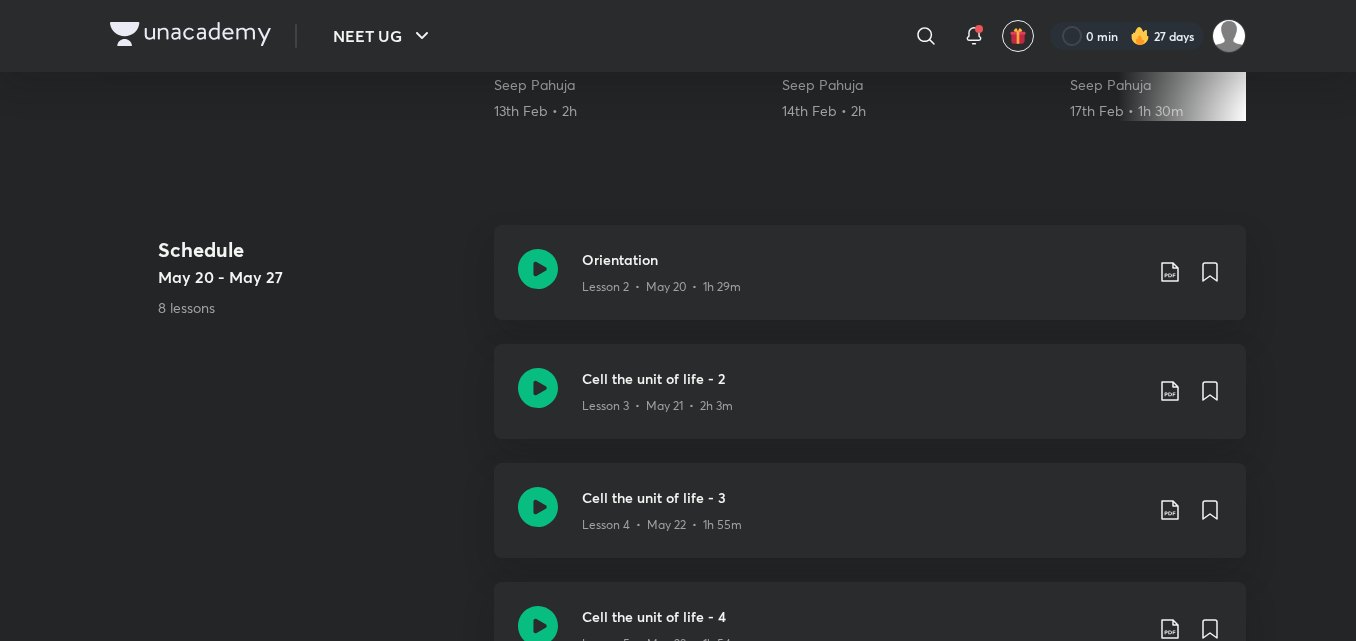 scroll, scrollTop: 0, scrollLeft: 0, axis: both 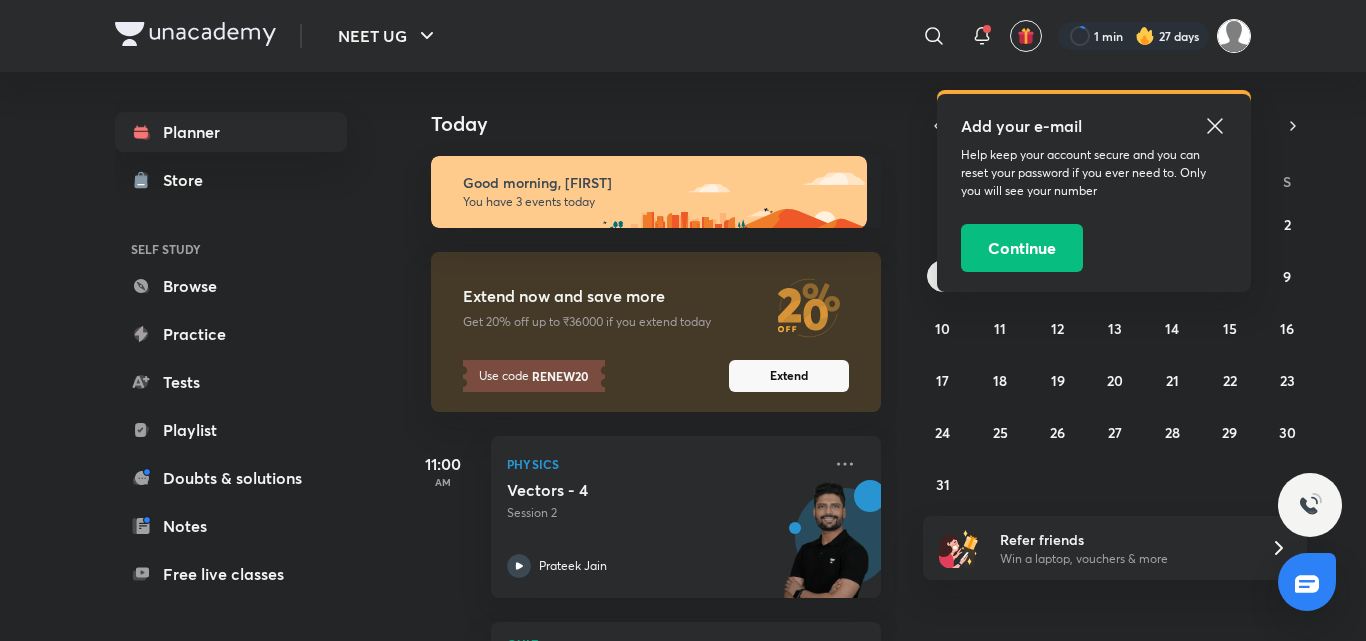 click at bounding box center [1234, 36] 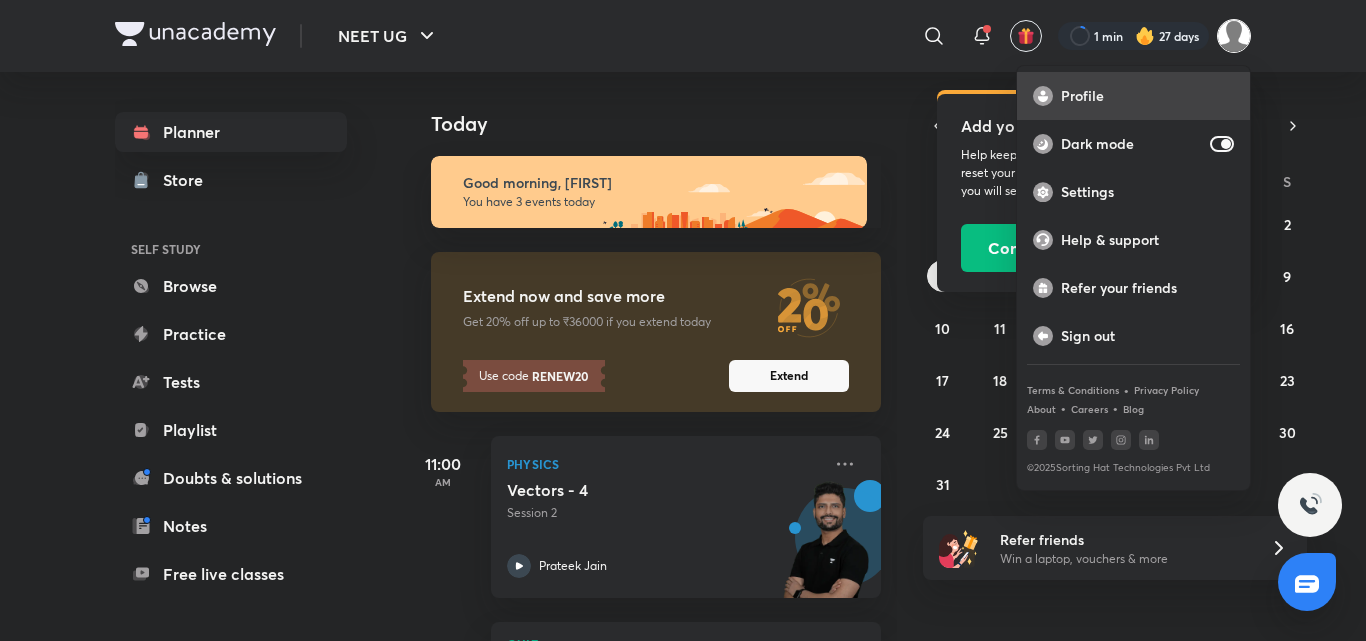click on "Profile" at bounding box center (1147, 96) 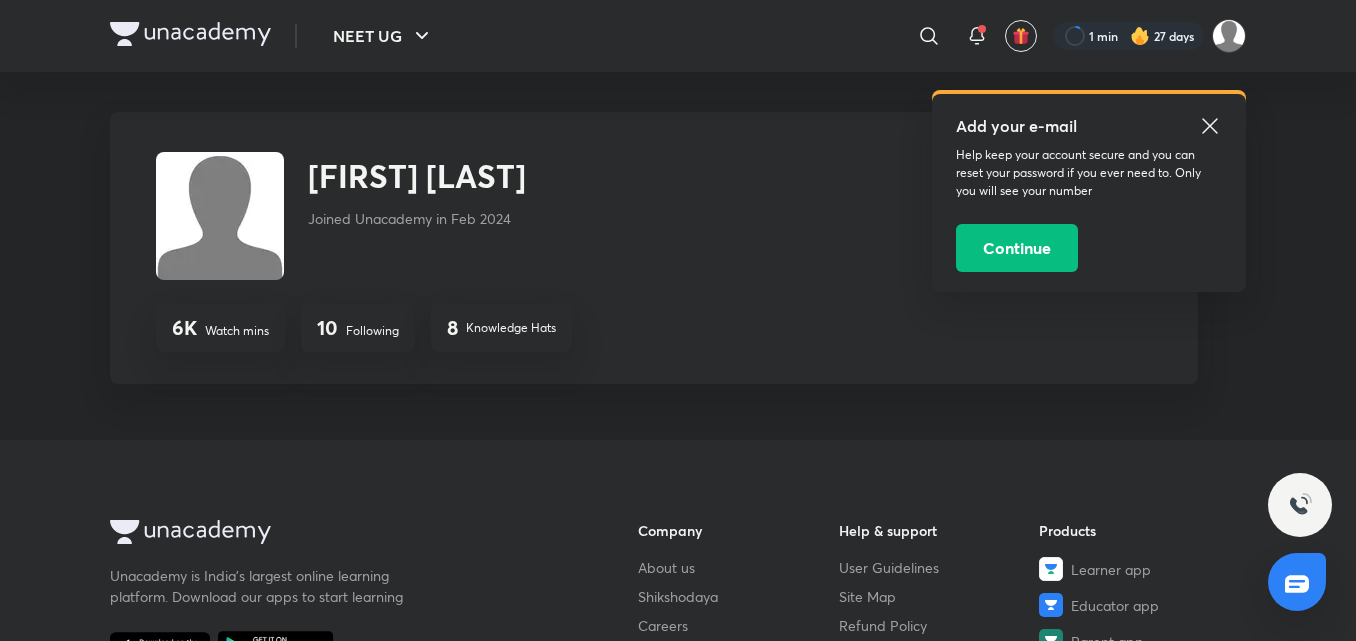 click on "10 Following" at bounding box center [358, 328] 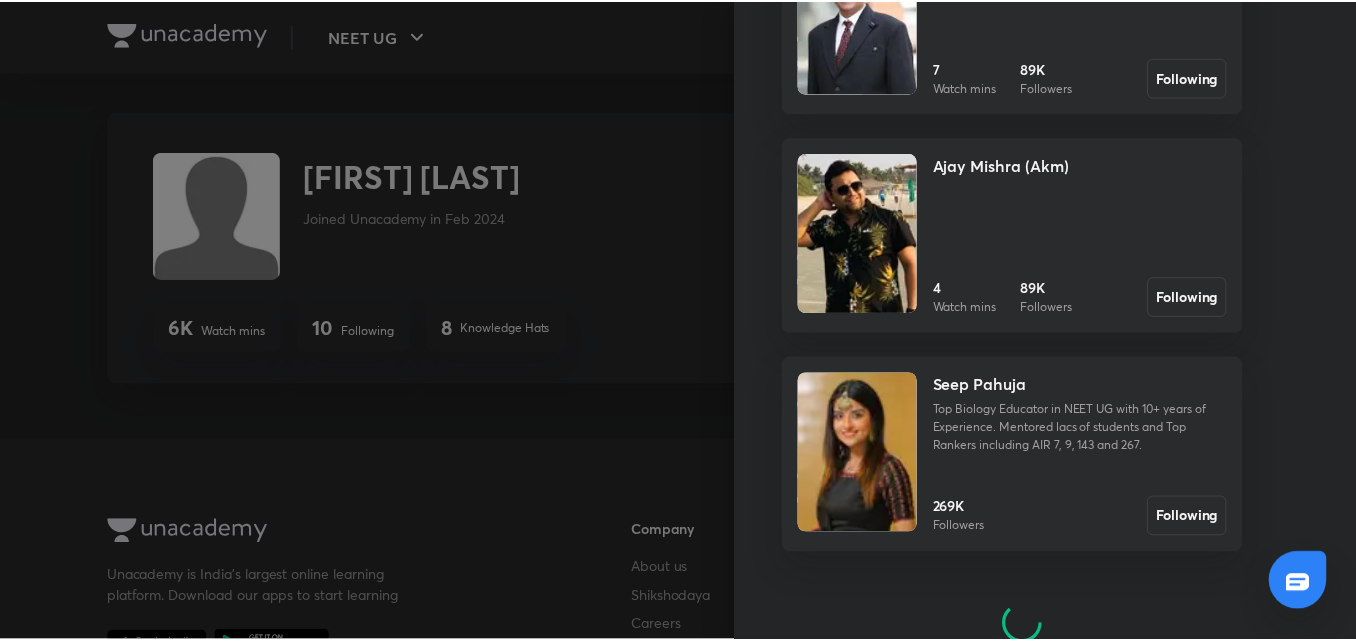 scroll, scrollTop: 701, scrollLeft: 0, axis: vertical 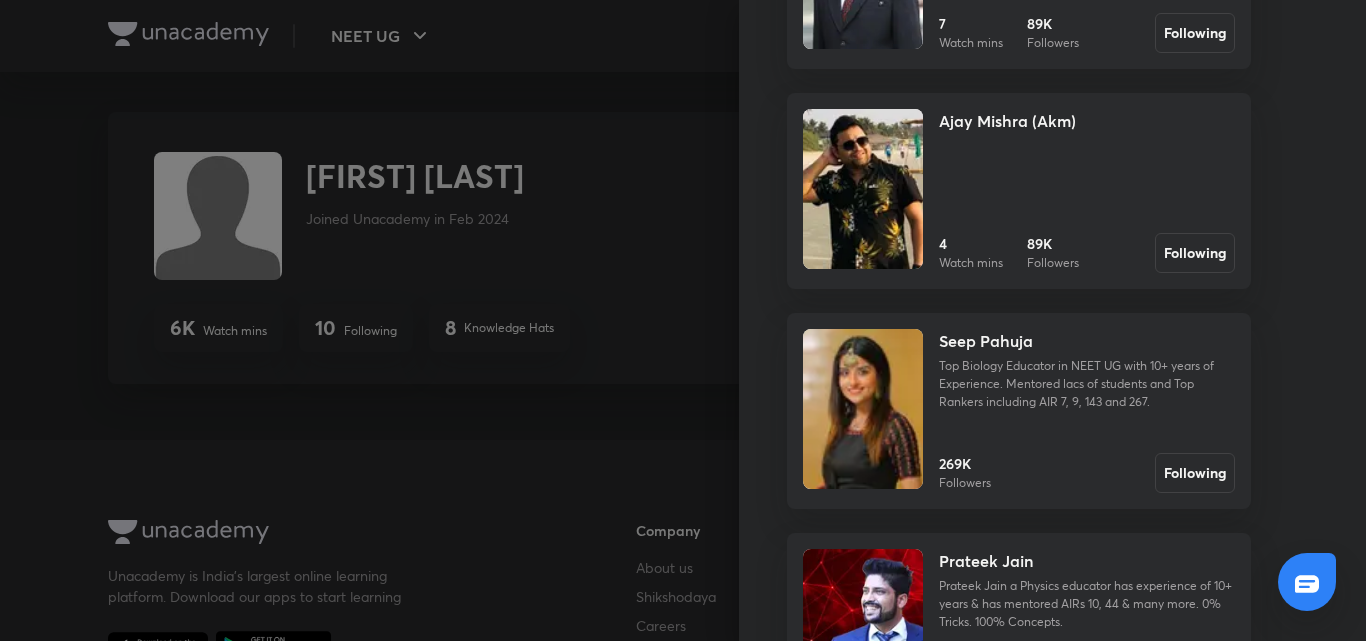 click at bounding box center (863, 409) 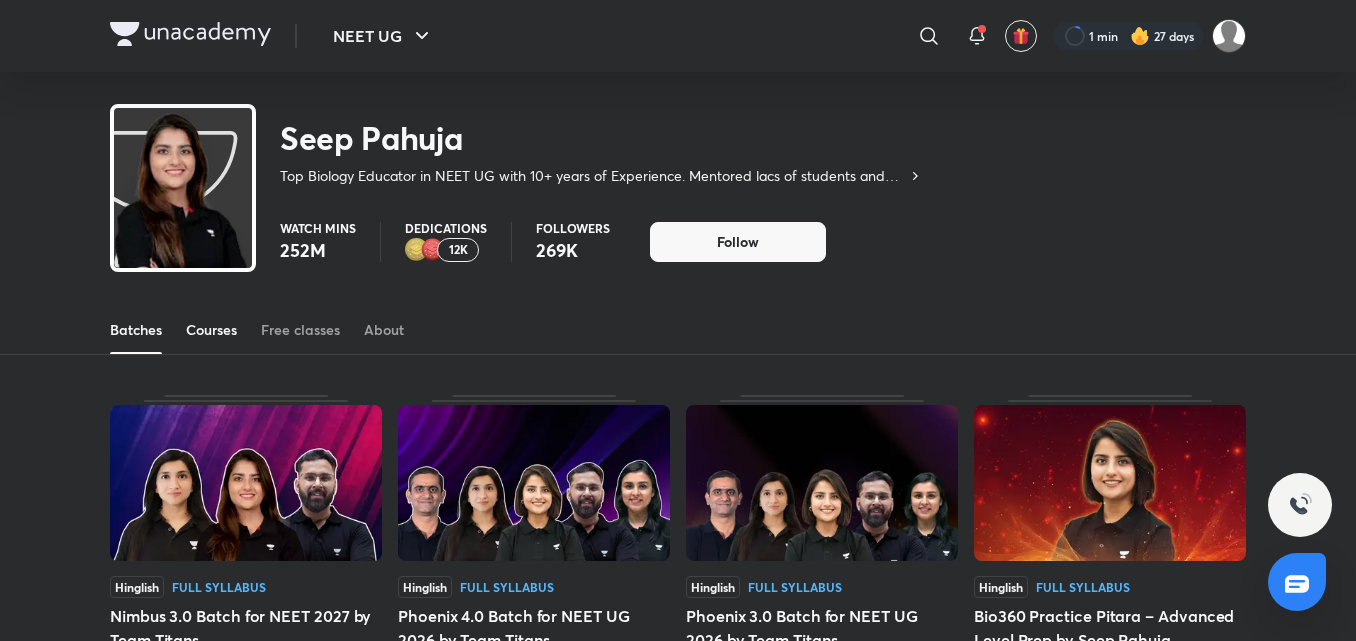 click on "Courses" at bounding box center (211, 330) 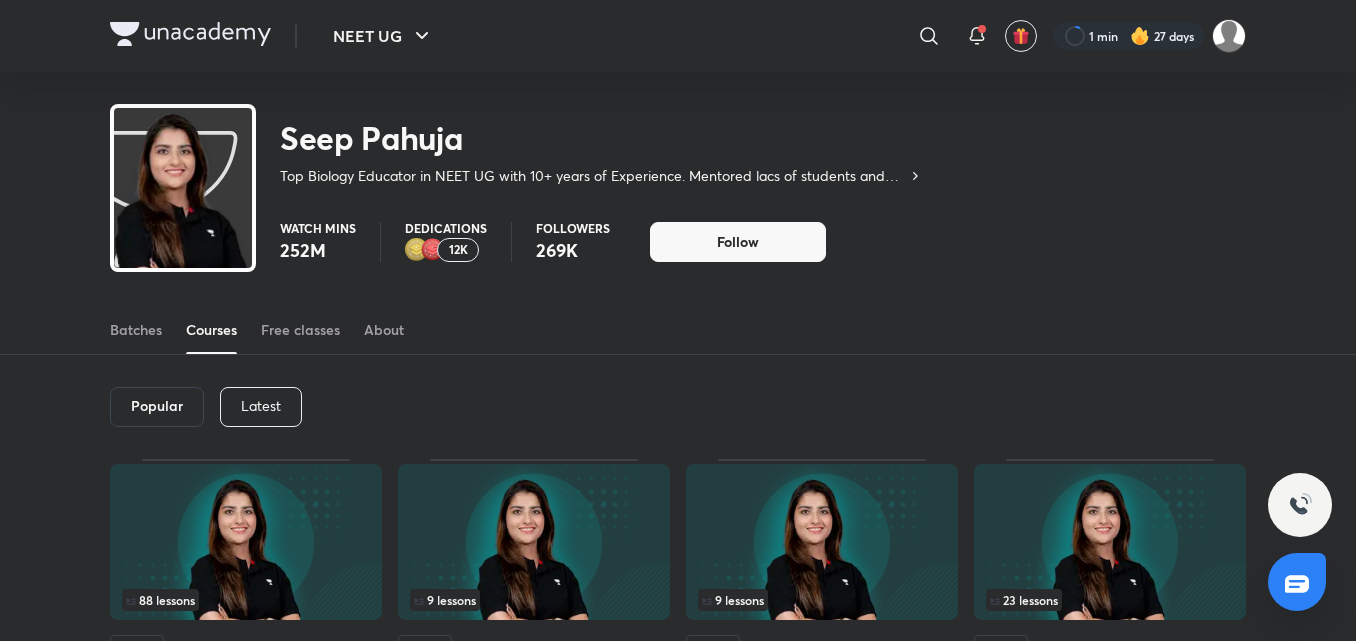 click on "Latest" at bounding box center [261, 406] 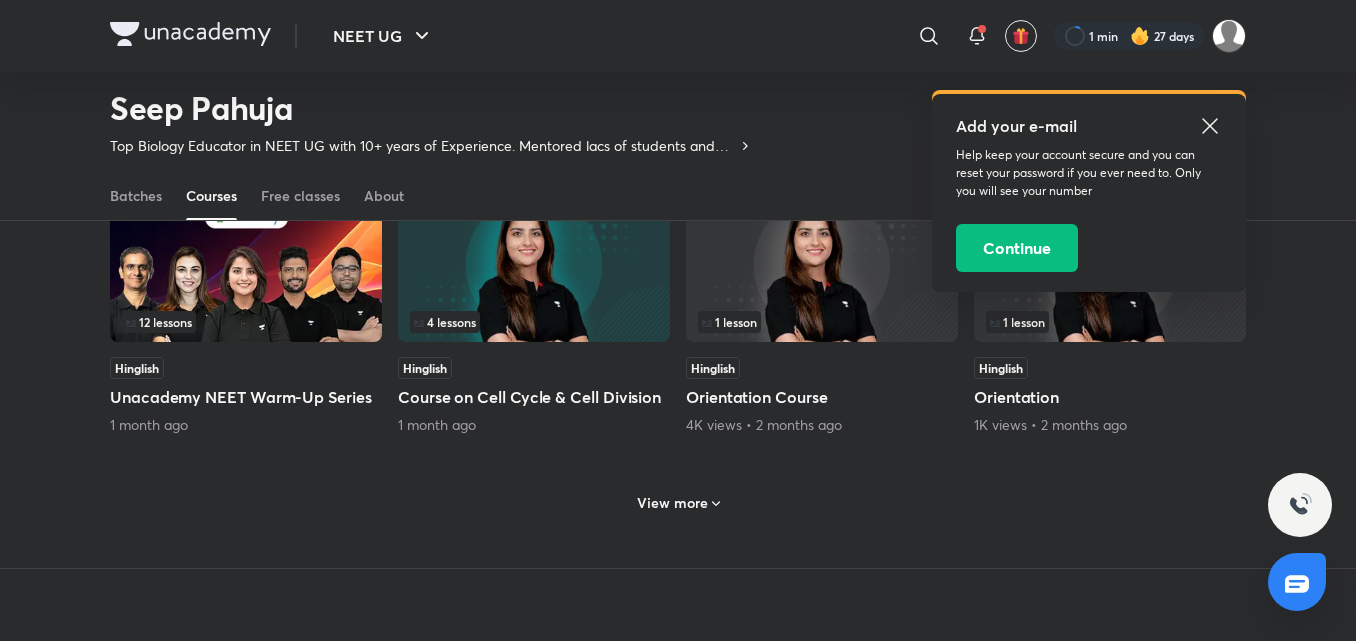 scroll, scrollTop: 866, scrollLeft: 0, axis: vertical 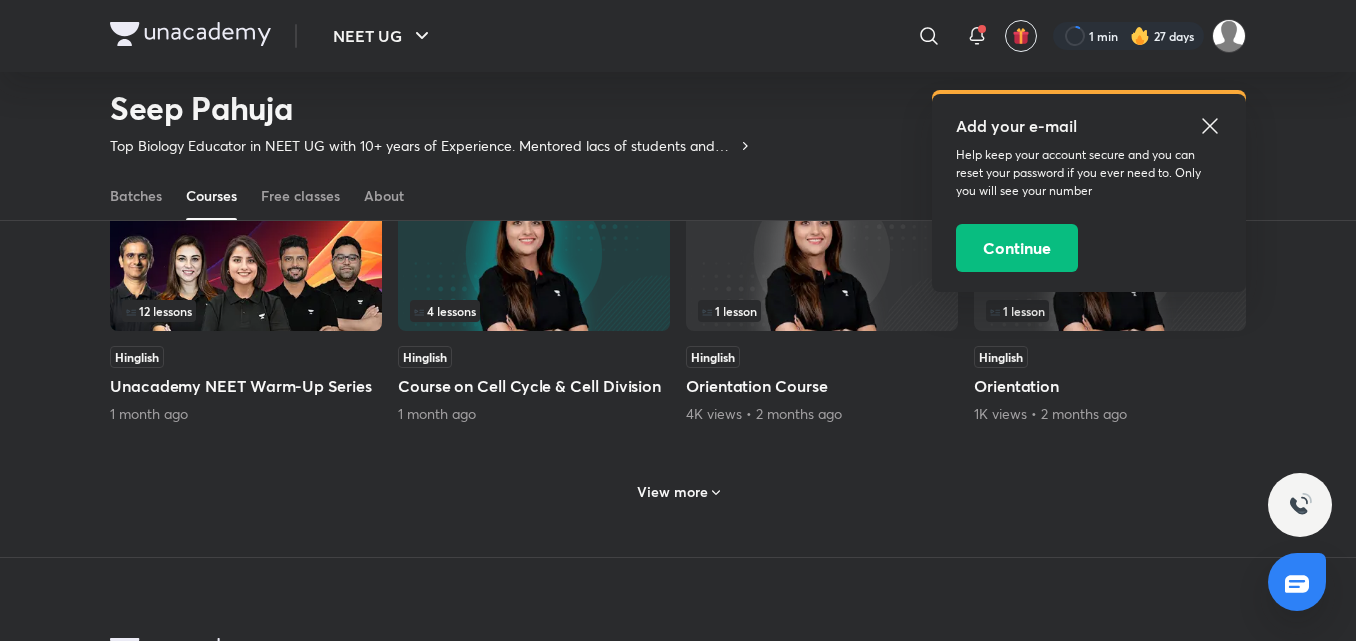 click on "View more" at bounding box center [672, 492] 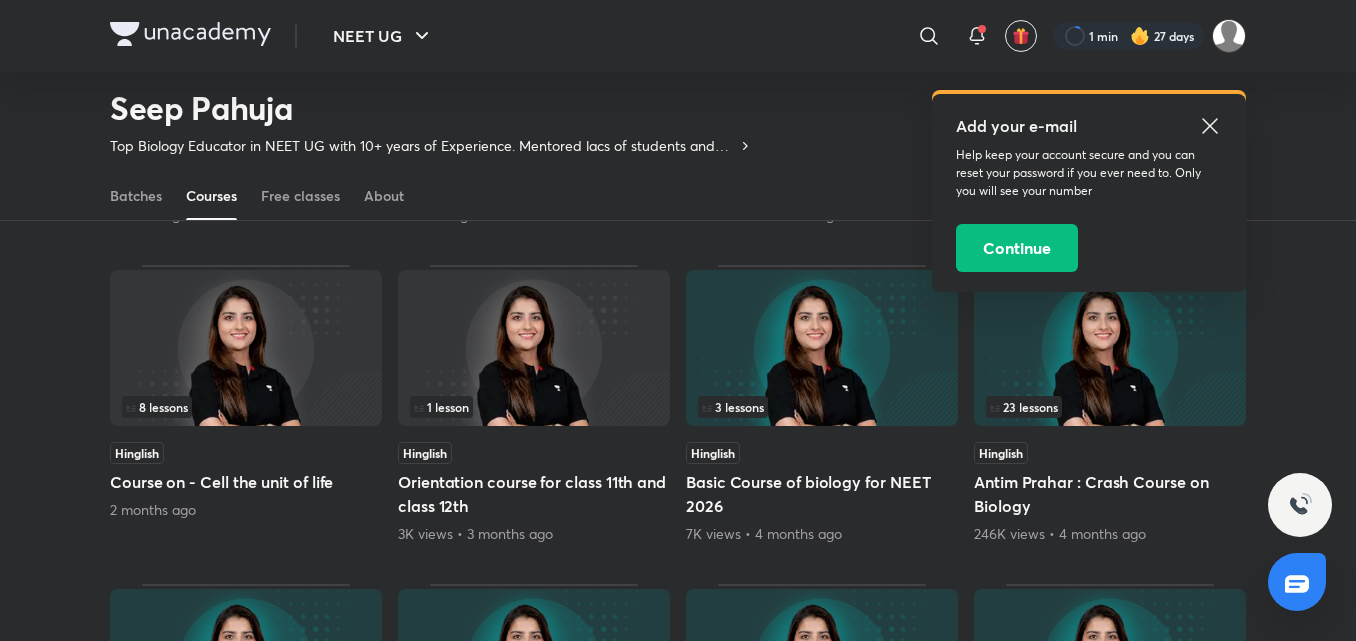 scroll, scrollTop: 1082, scrollLeft: 0, axis: vertical 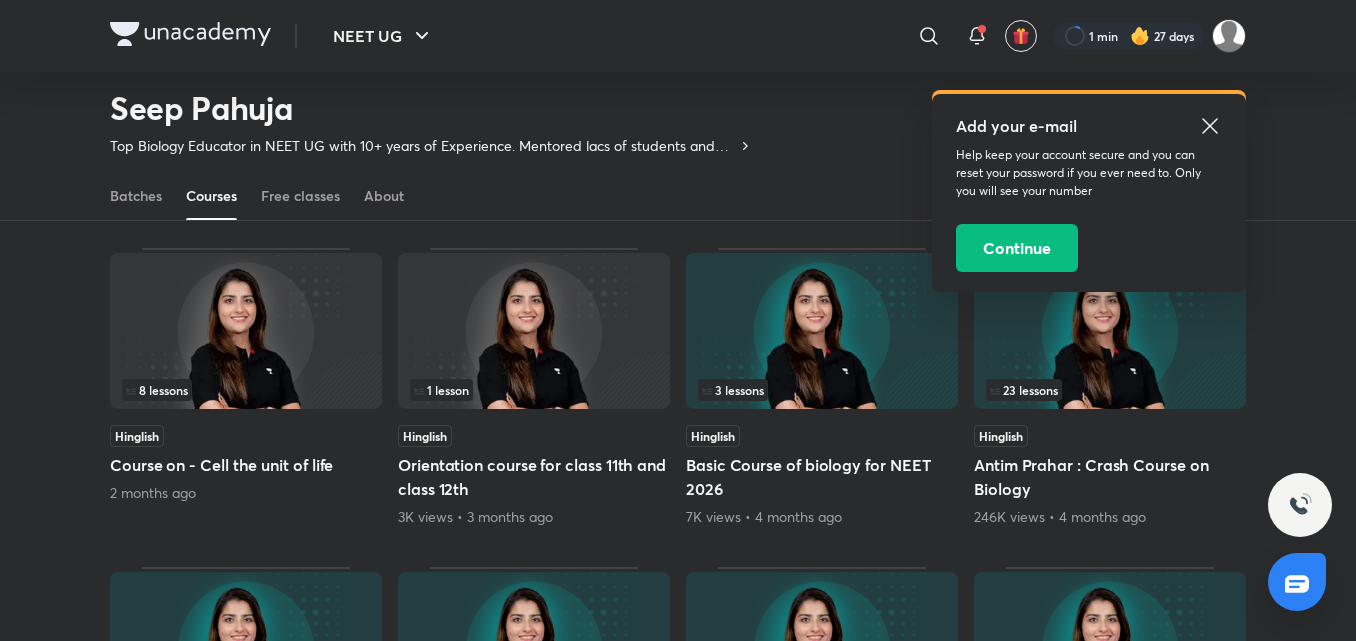click on "Hinglish" at bounding box center [246, 436] 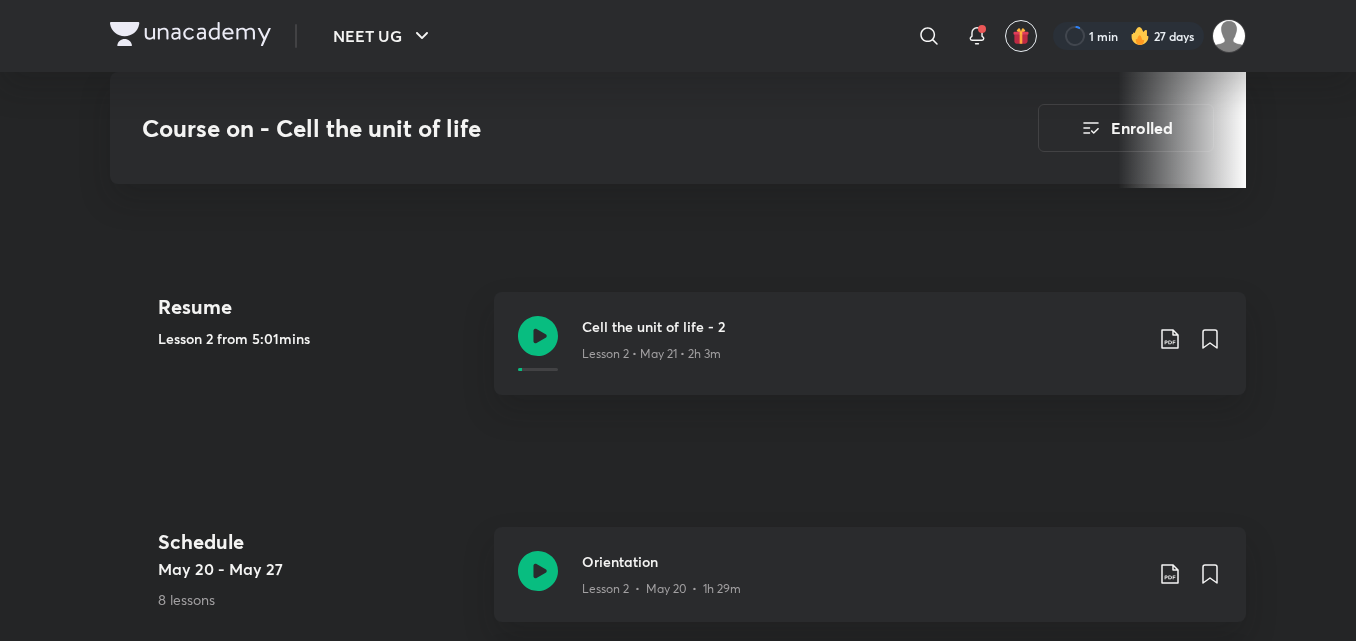 scroll, scrollTop: 834, scrollLeft: 0, axis: vertical 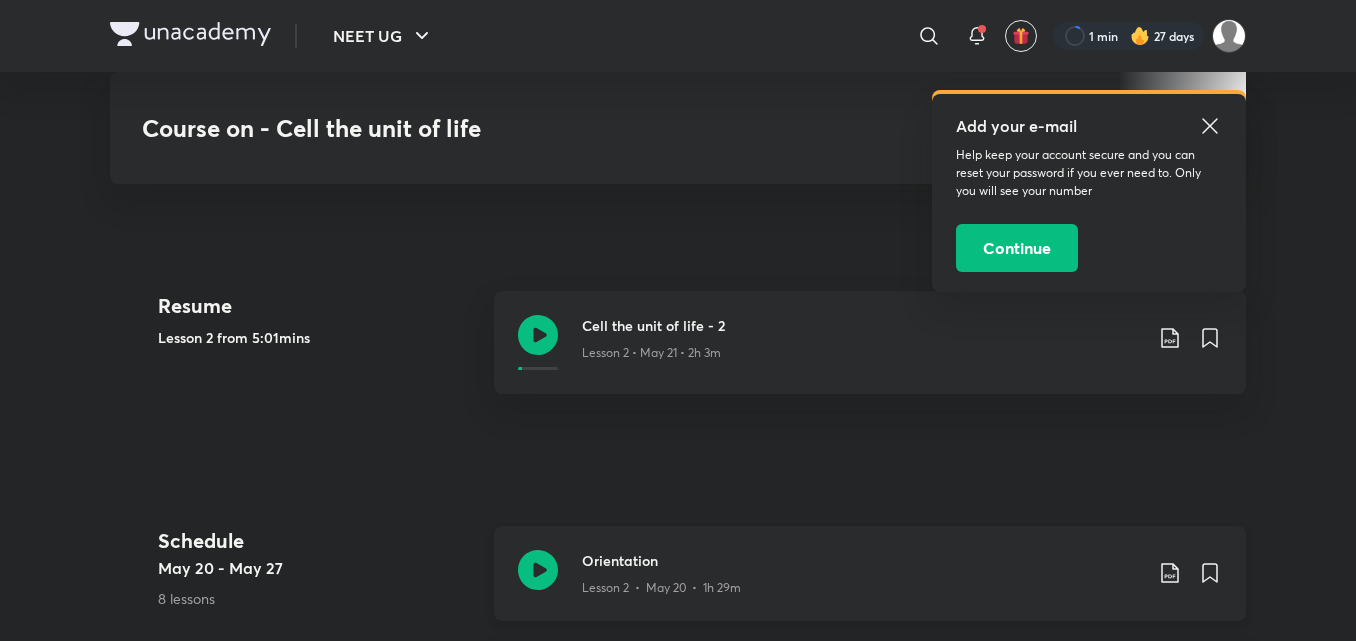 click on "Lesson 2  •  May 20  •  1h 29m" at bounding box center [862, 584] 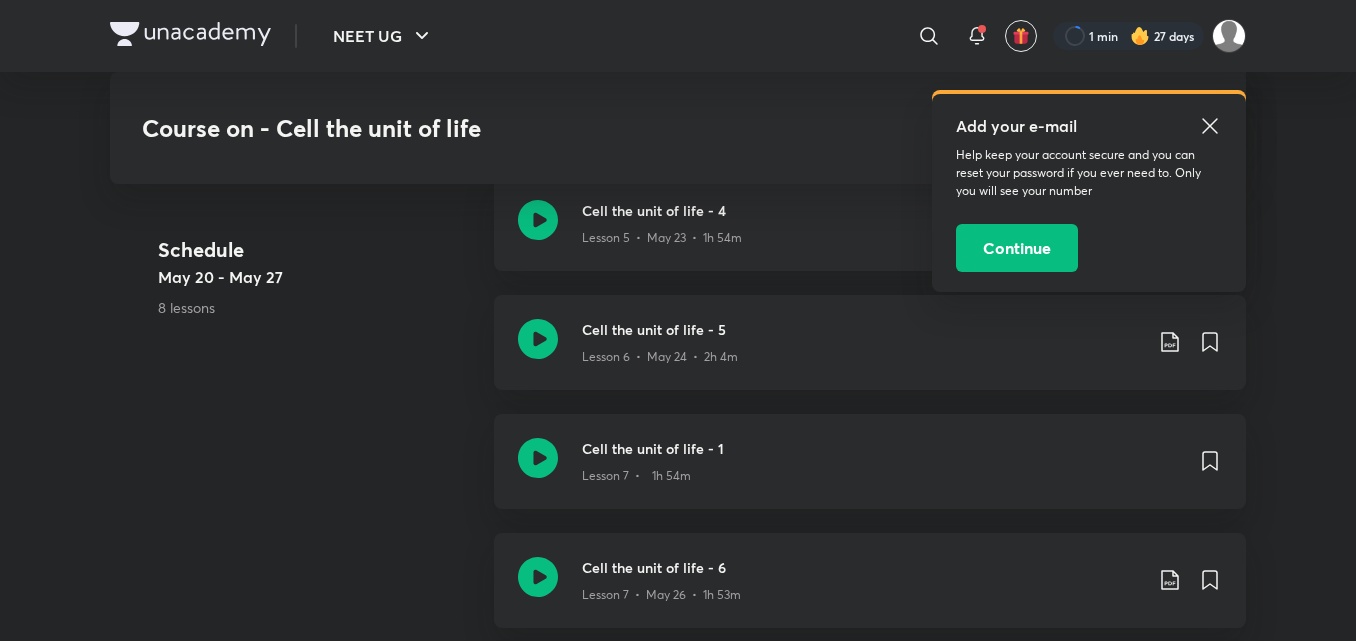scroll, scrollTop: 1500, scrollLeft: 0, axis: vertical 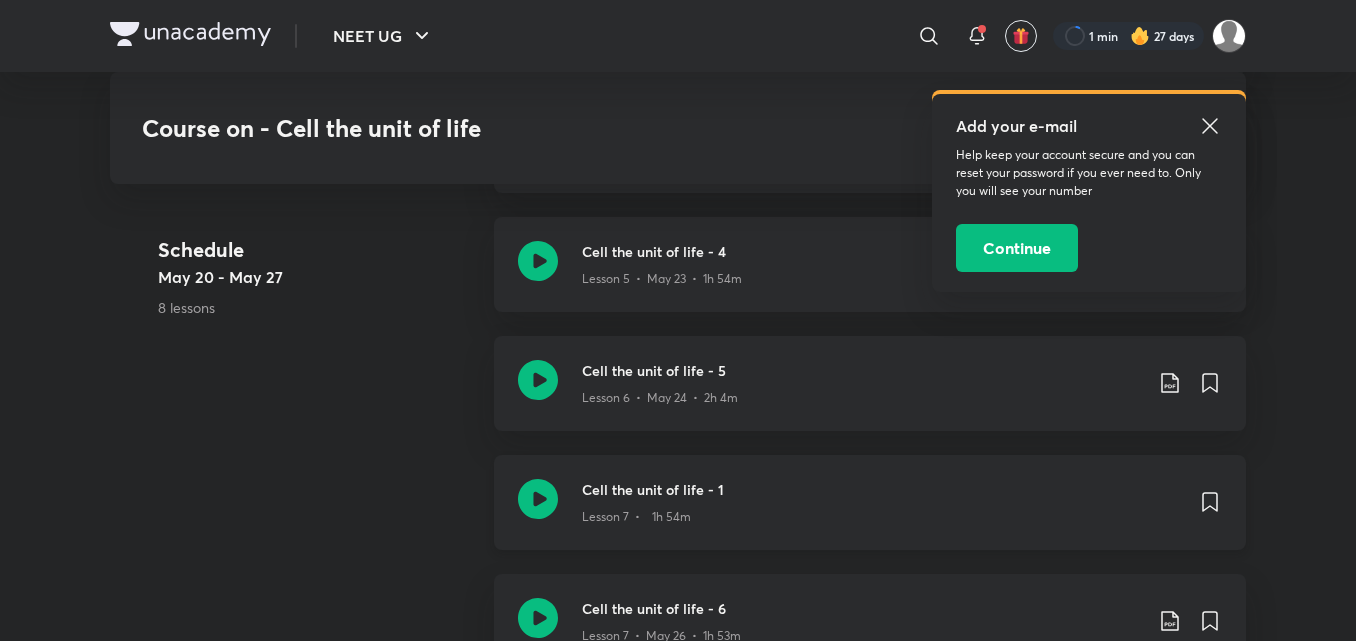 click on "Cell the unit of life - 1 Lesson 7 • 1h 54m" at bounding box center (870, 502) 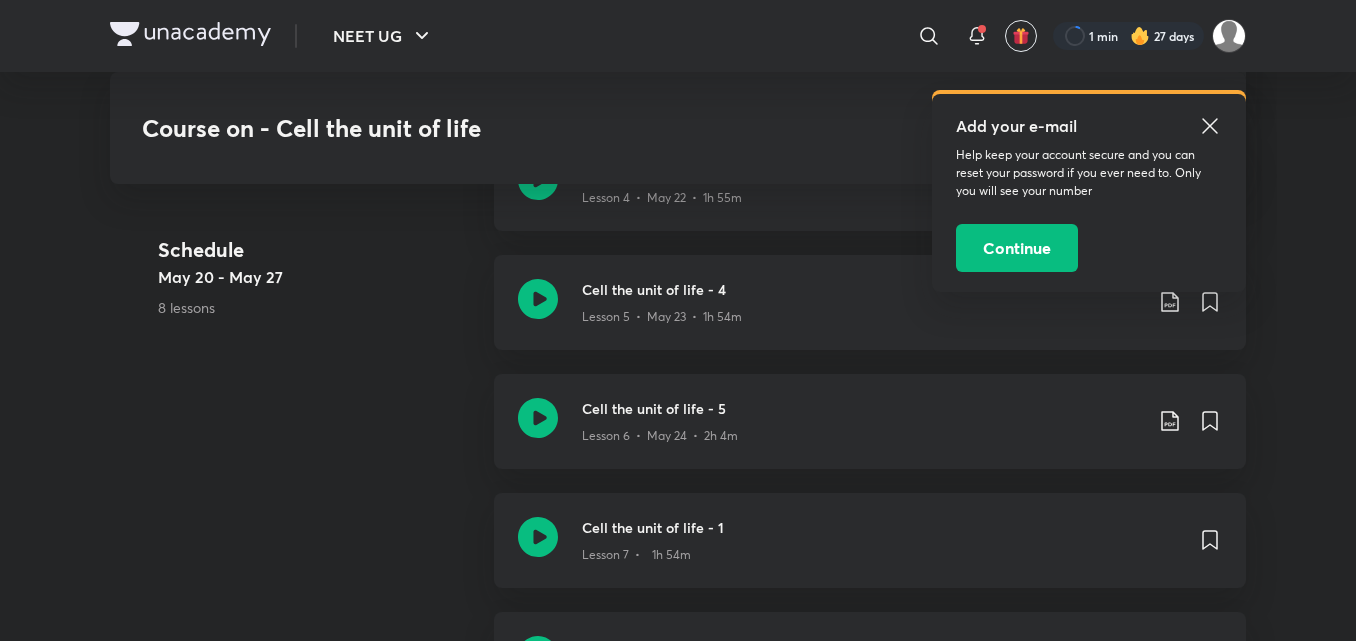scroll, scrollTop: 1467, scrollLeft: 0, axis: vertical 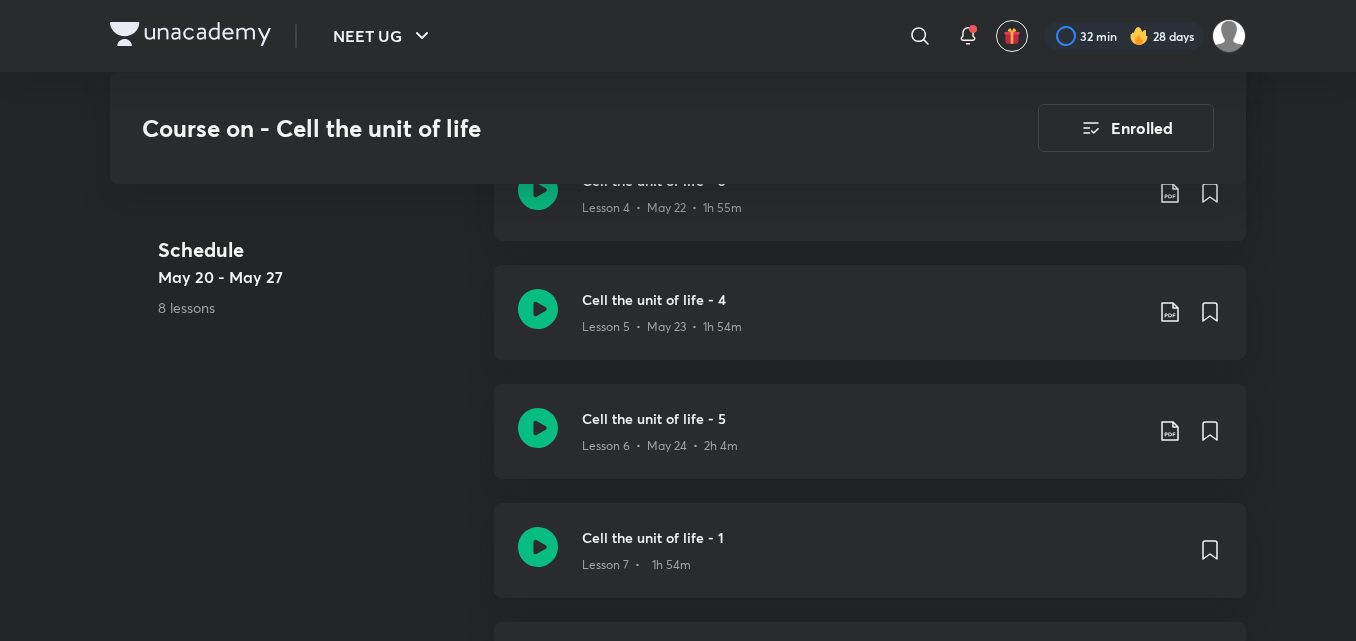 click on "Lesson 7  •    1h 54m" at bounding box center (882, -261) 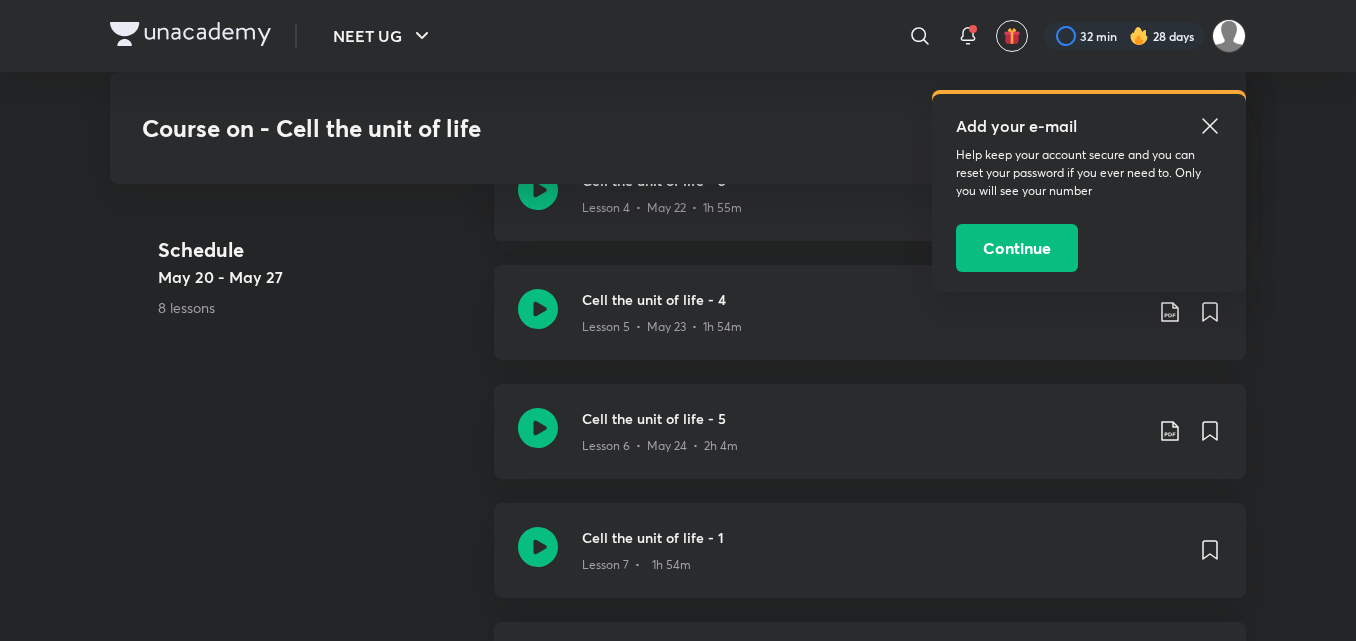 click 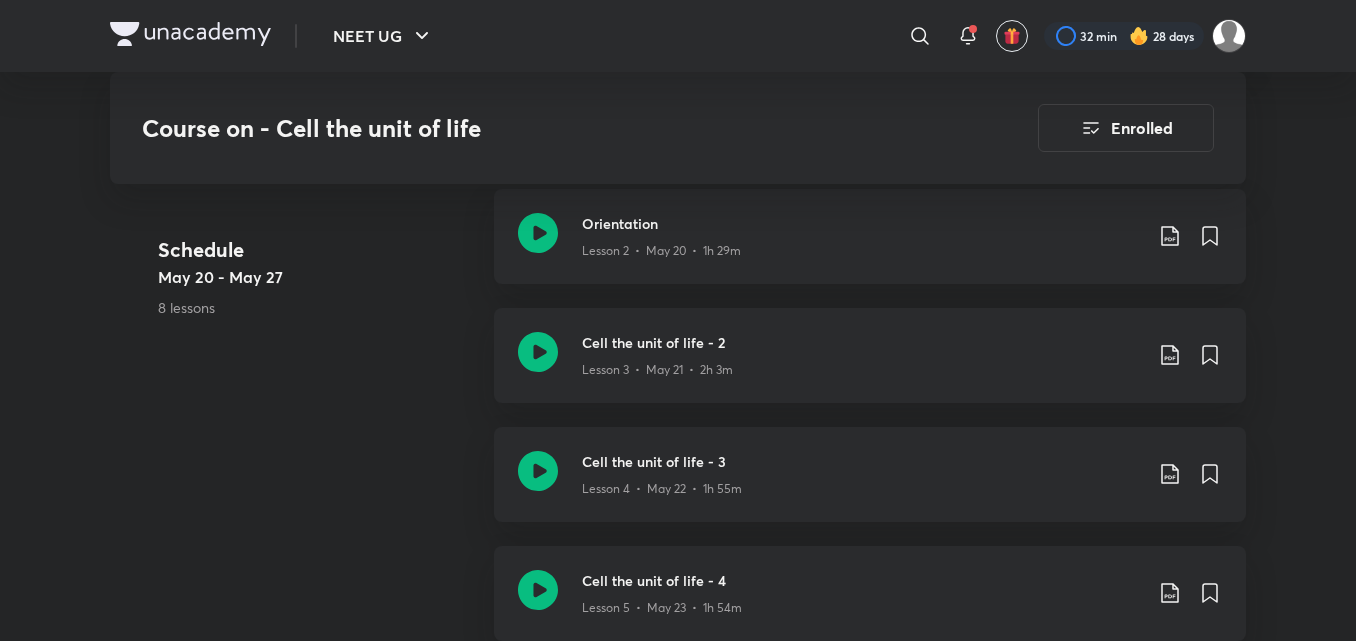 scroll, scrollTop: 1227, scrollLeft: 0, axis: vertical 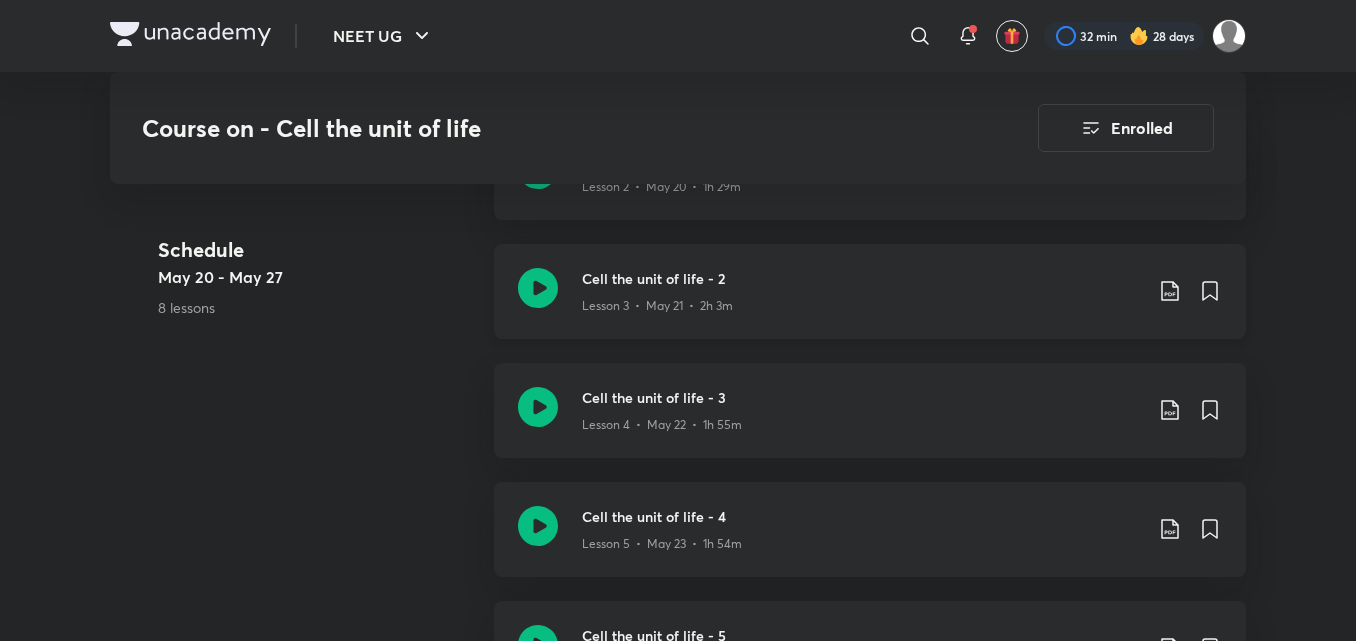 click on "Lesson 3  •  May 21  •  2h 3m" at bounding box center (657, 306) 